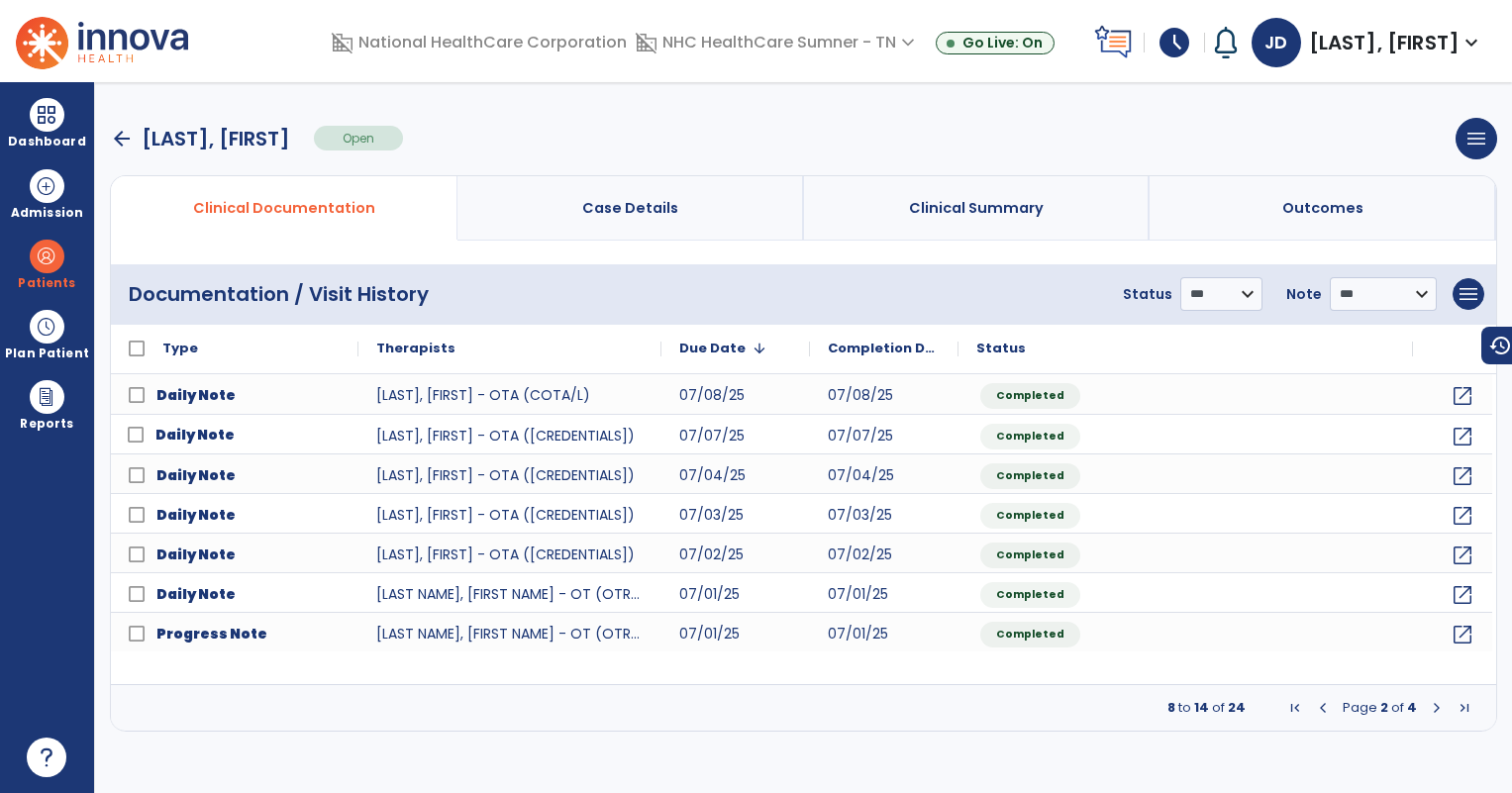 scroll, scrollTop: 0, scrollLeft: 0, axis: both 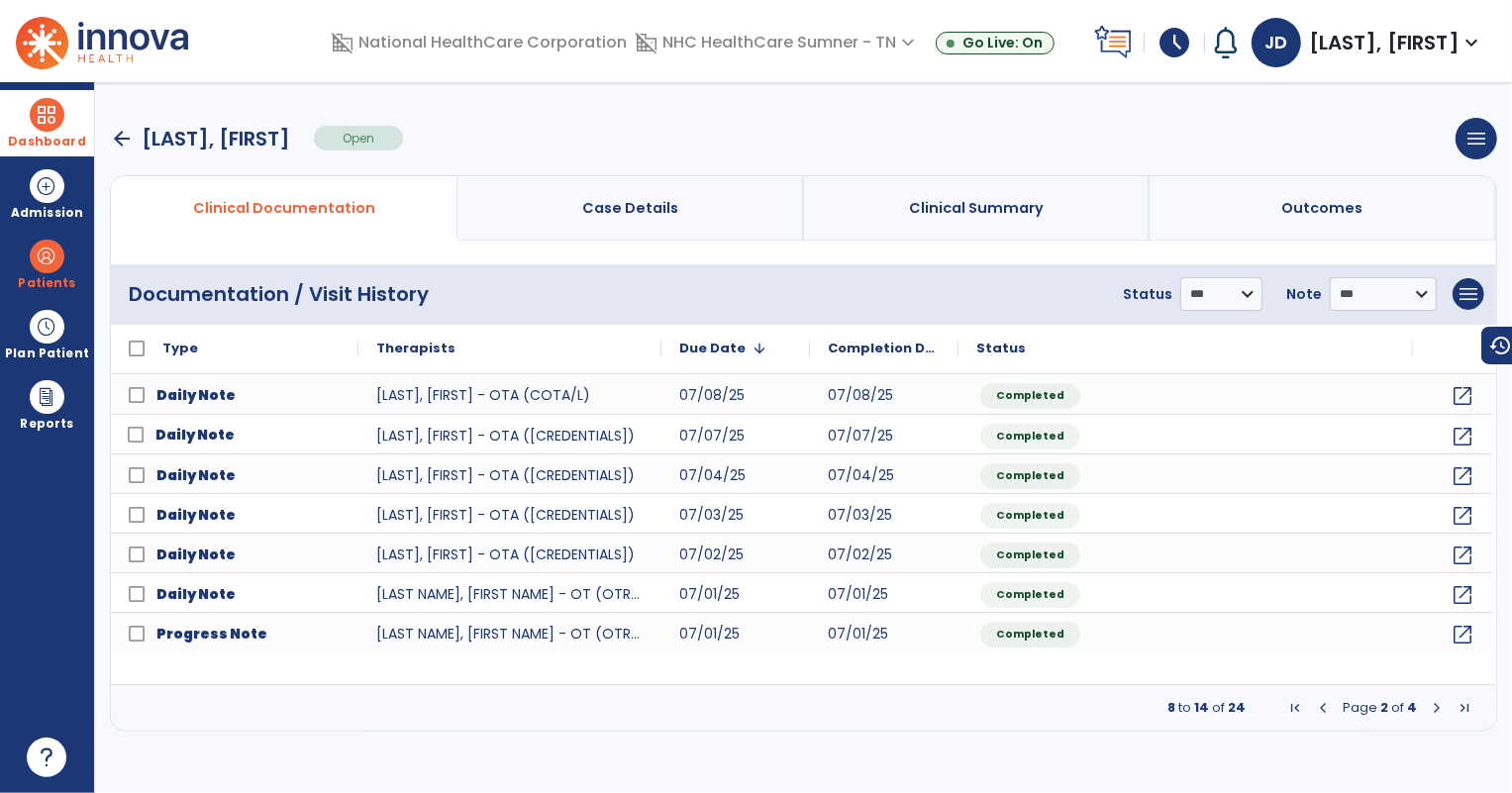 drag, startPoint x: 46, startPoint y: 112, endPoint x: 208, endPoint y: 135, distance: 163.62457 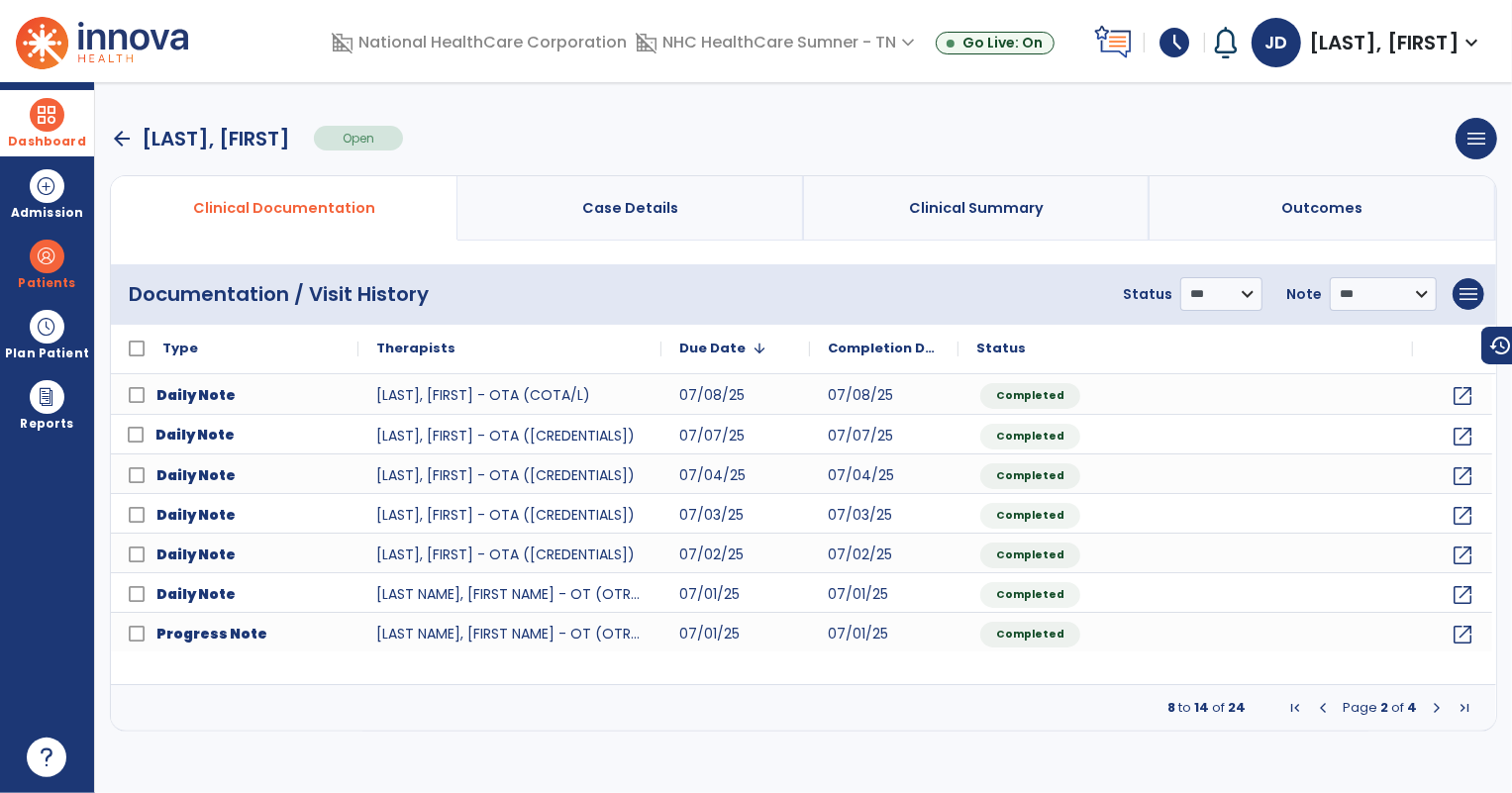 click at bounding box center (47, 115) 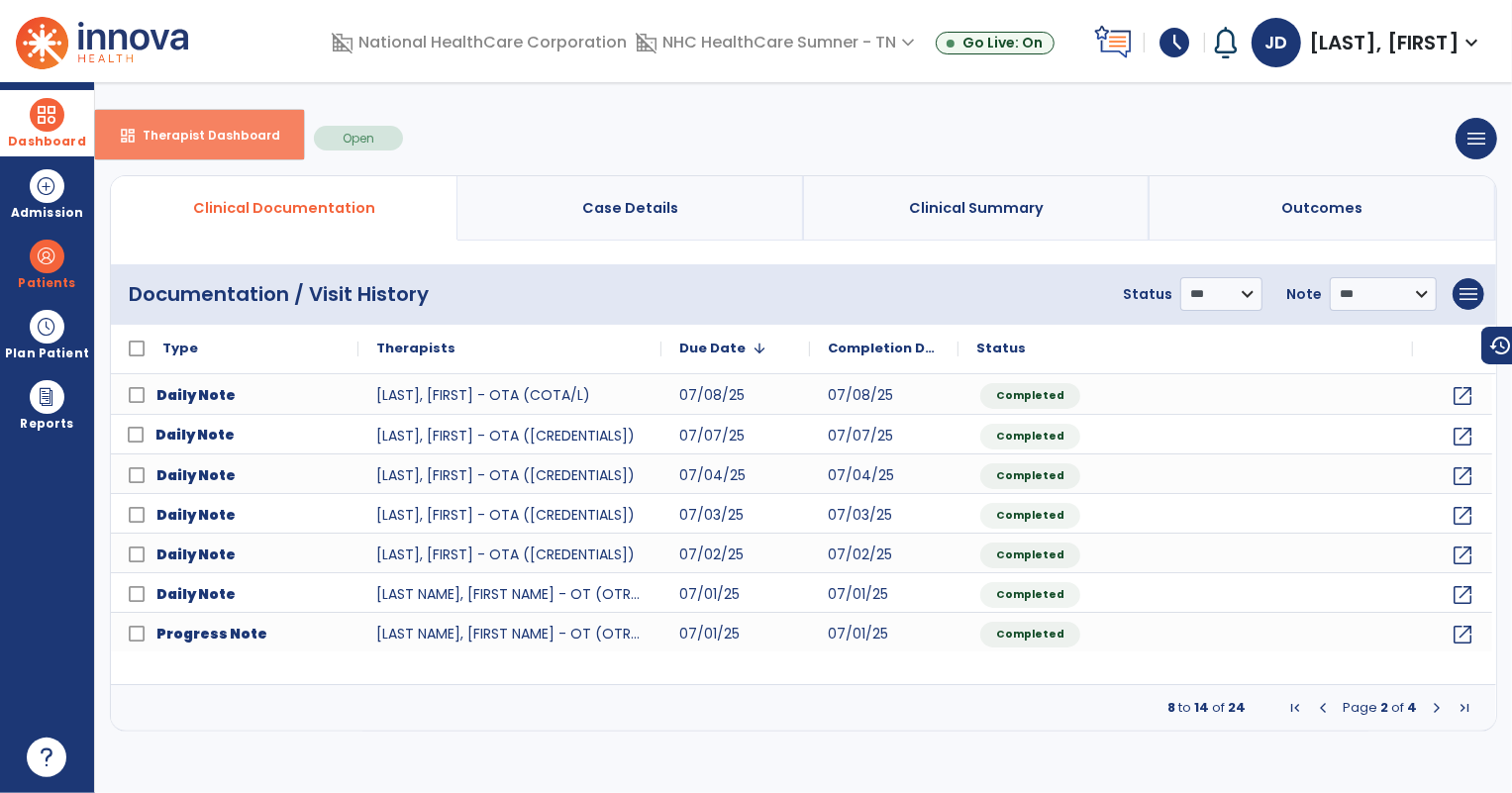 click on "Therapist Dashboard" at bounding box center [203, 135] 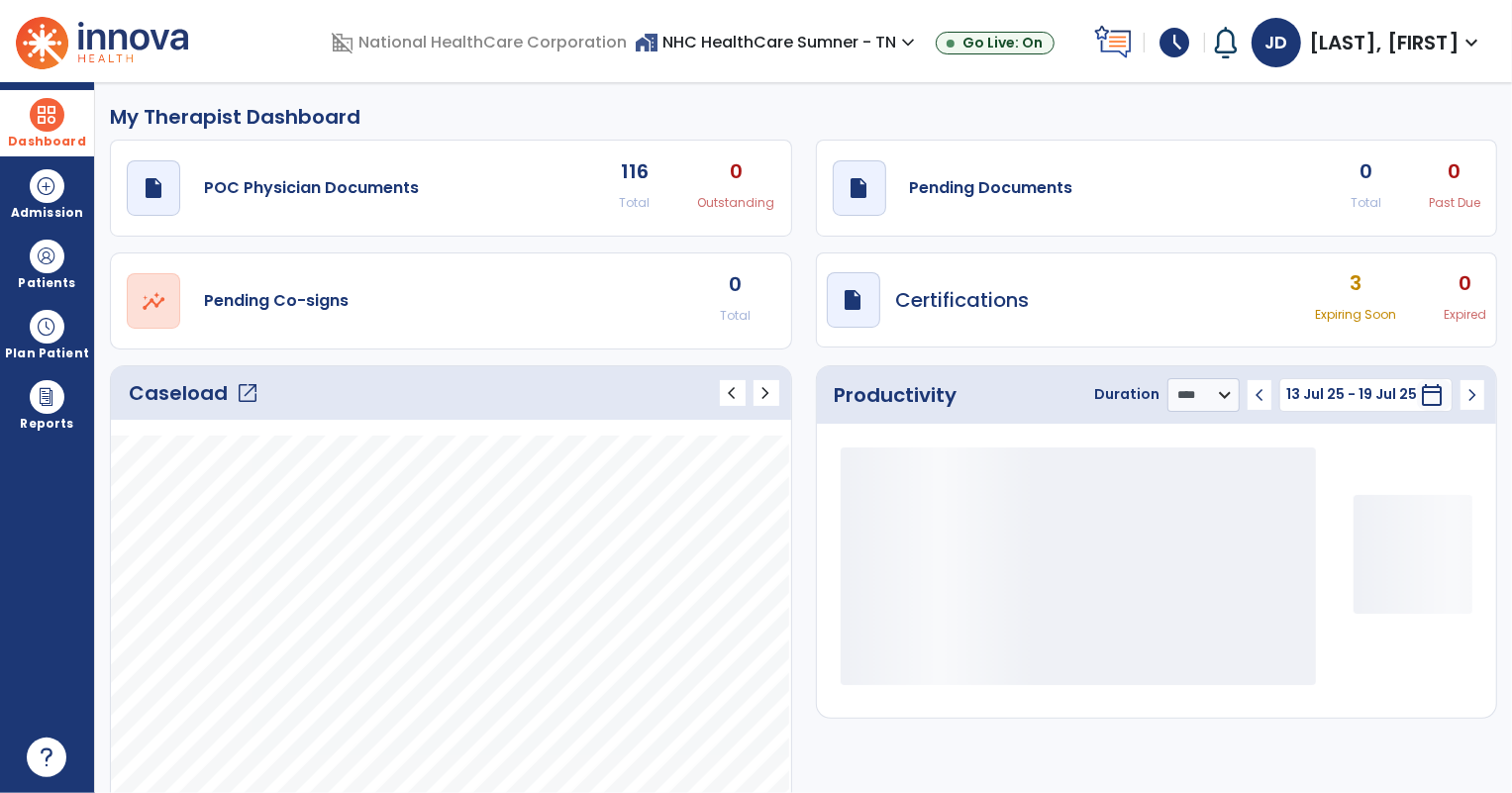 click on "open_in_new" 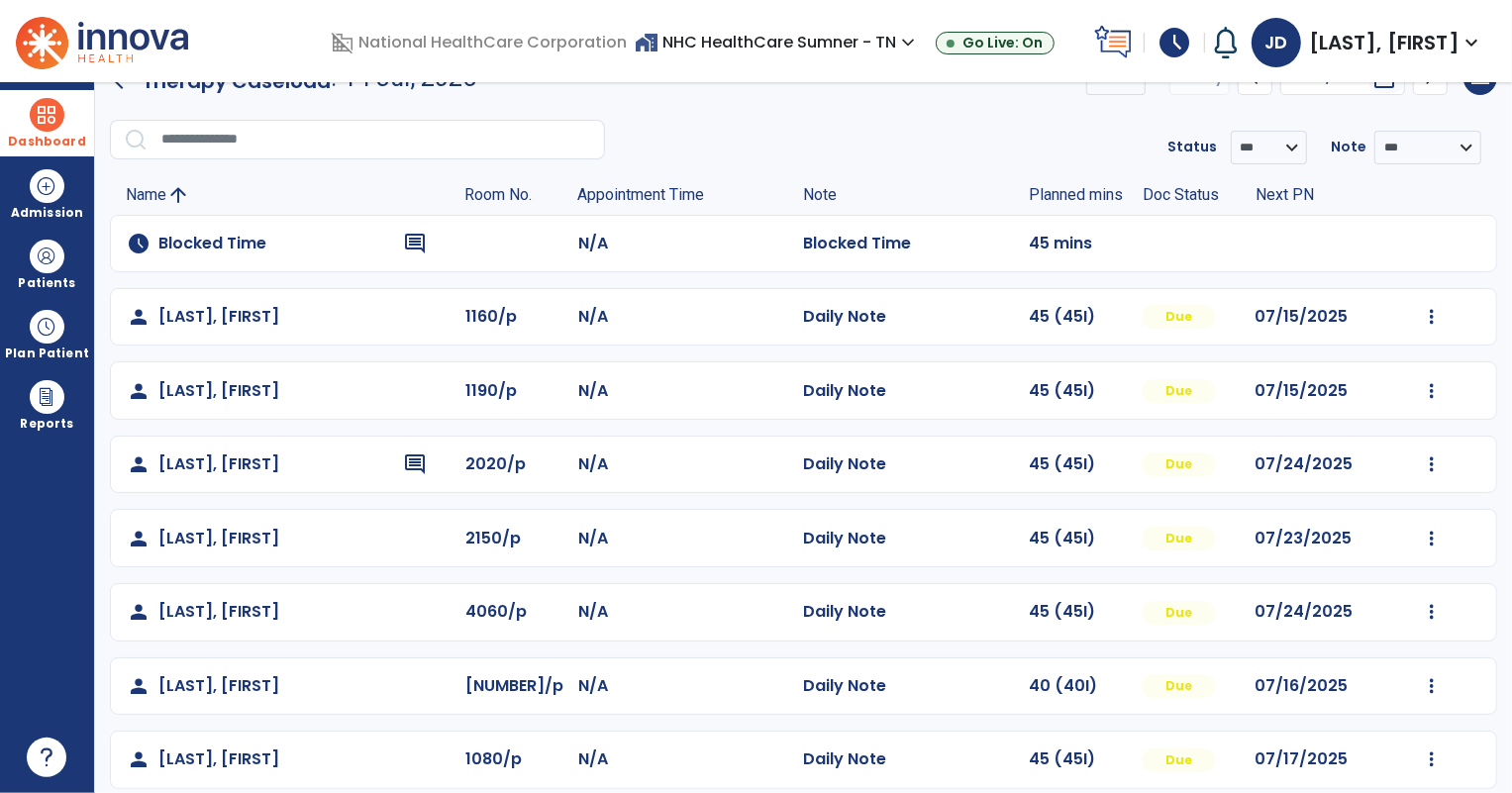 scroll, scrollTop: 60, scrollLeft: 0, axis: vertical 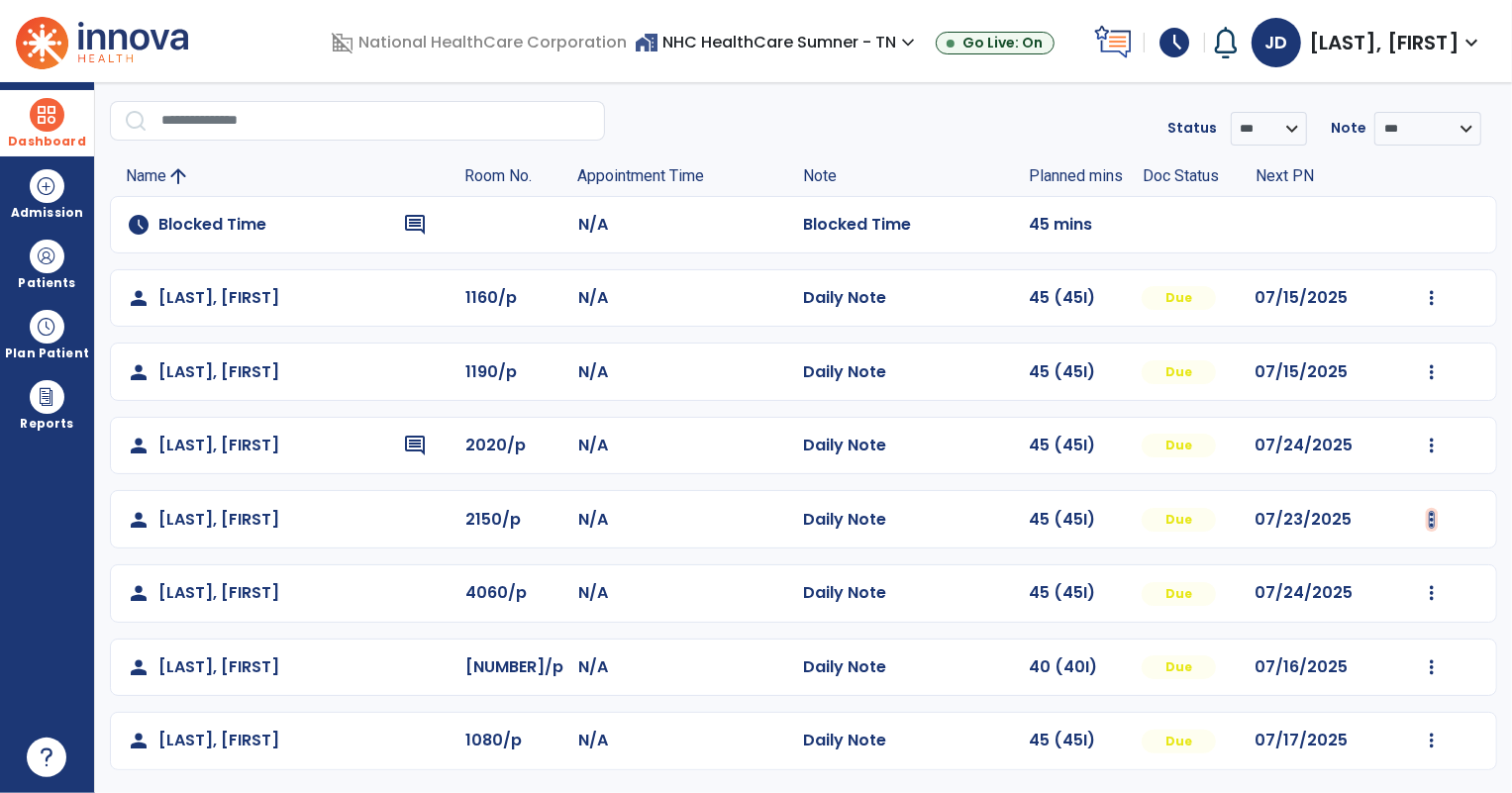 click at bounding box center (1432, 298) 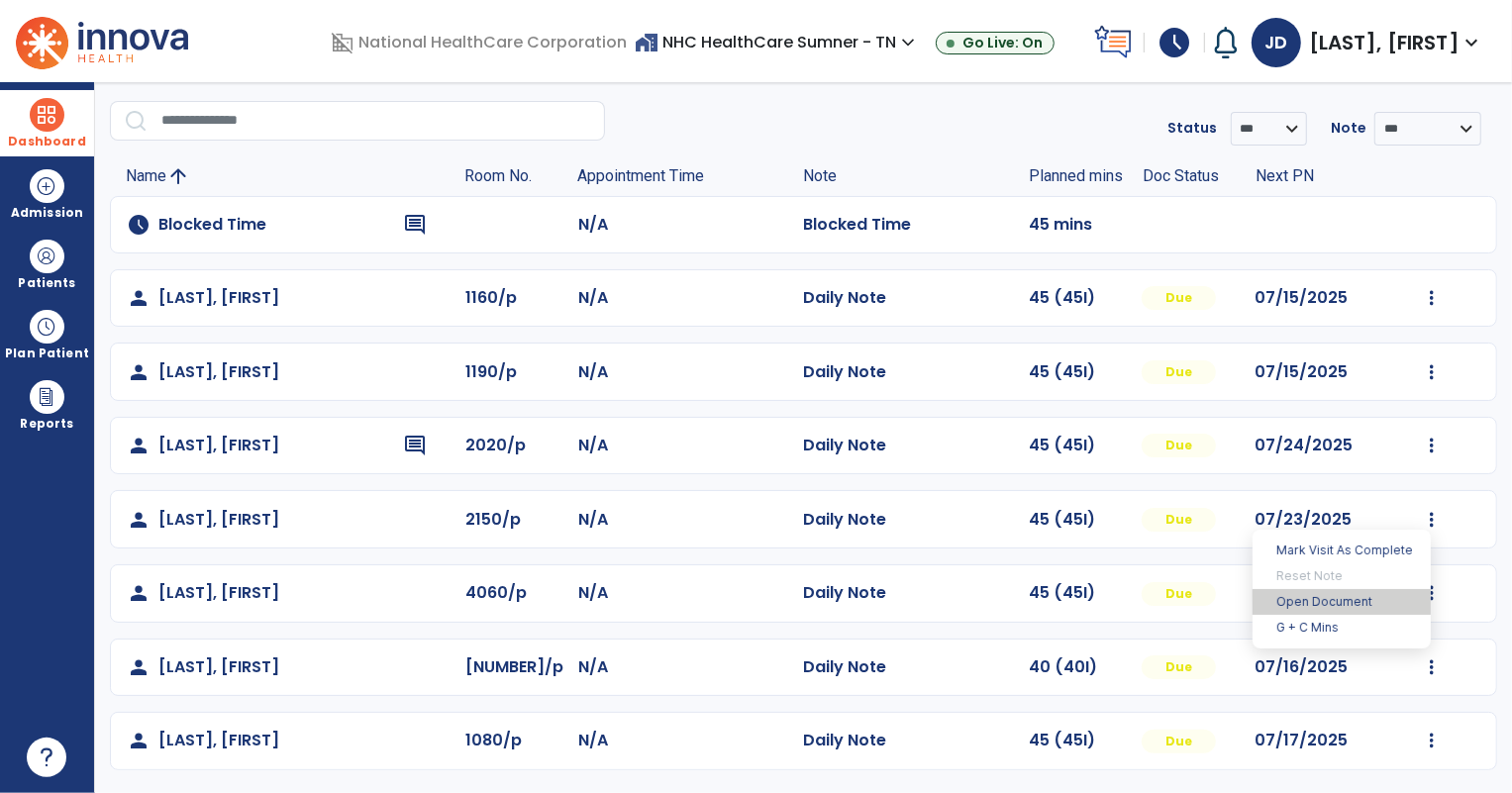 click on "Open Document" at bounding box center (1342, 602) 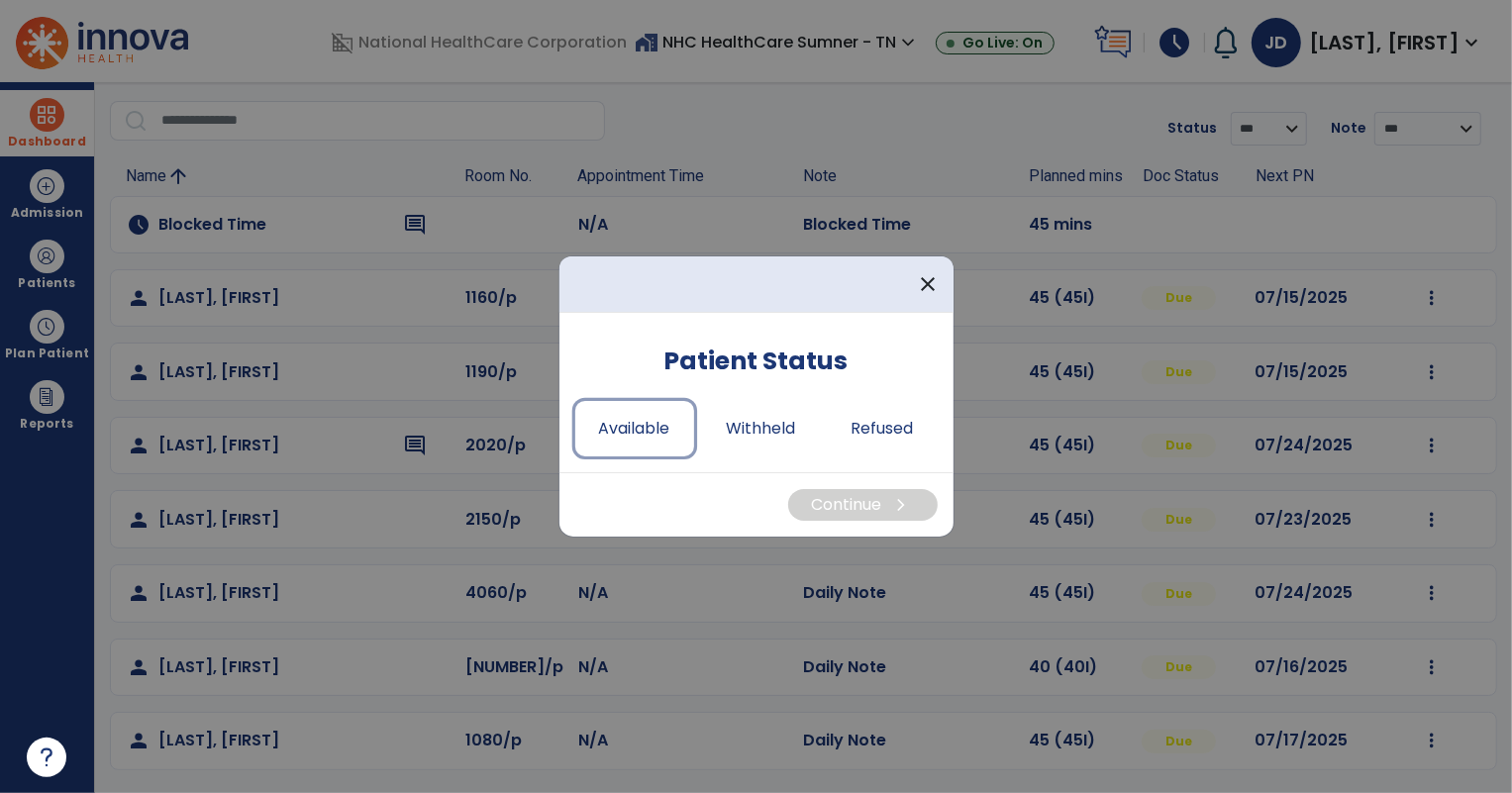 drag, startPoint x: 619, startPoint y: 439, endPoint x: 819, endPoint y: 513, distance: 213.25103 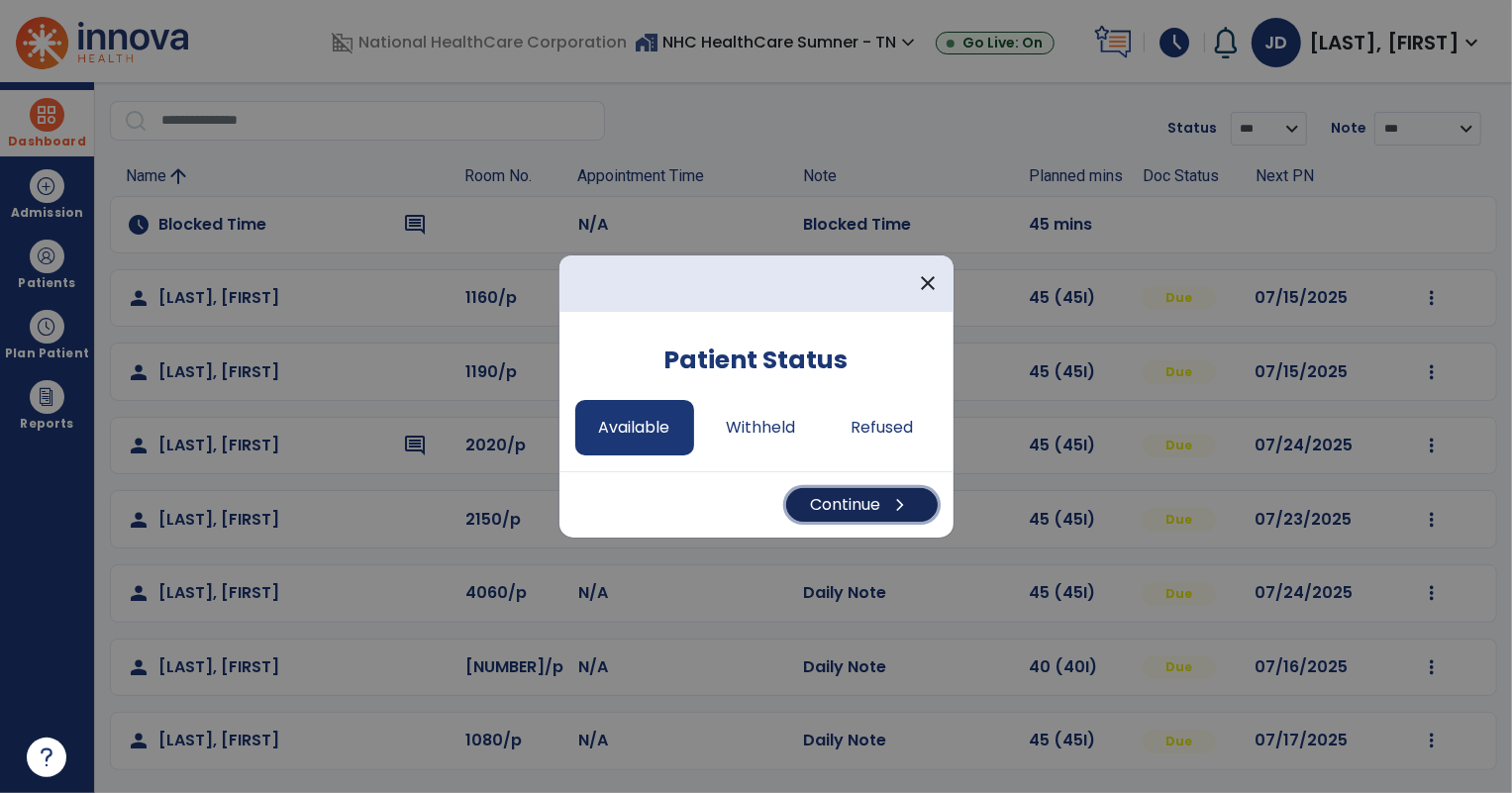 click on "Continue   chevron_right" at bounding box center (861, 505) 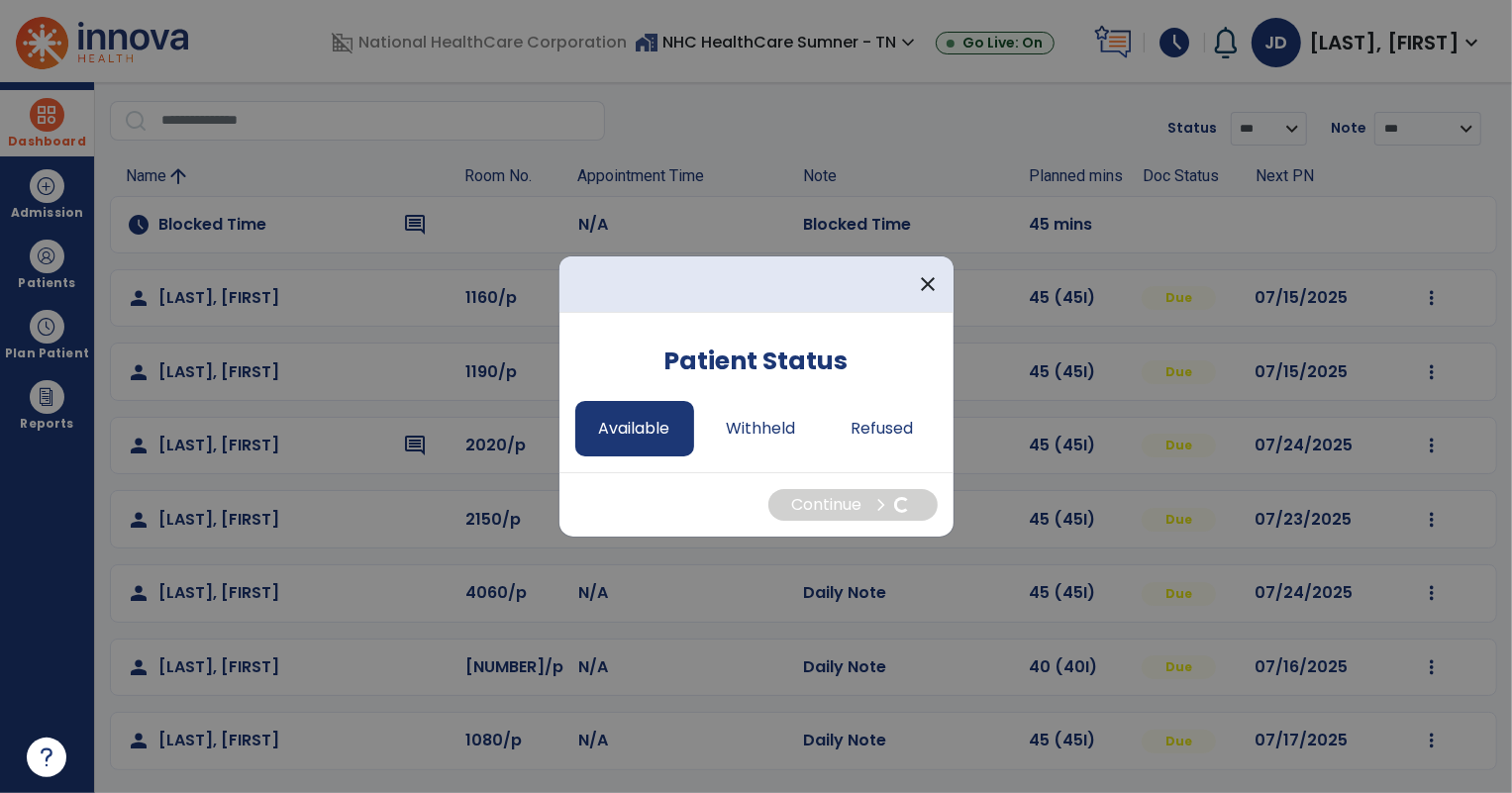select on "*" 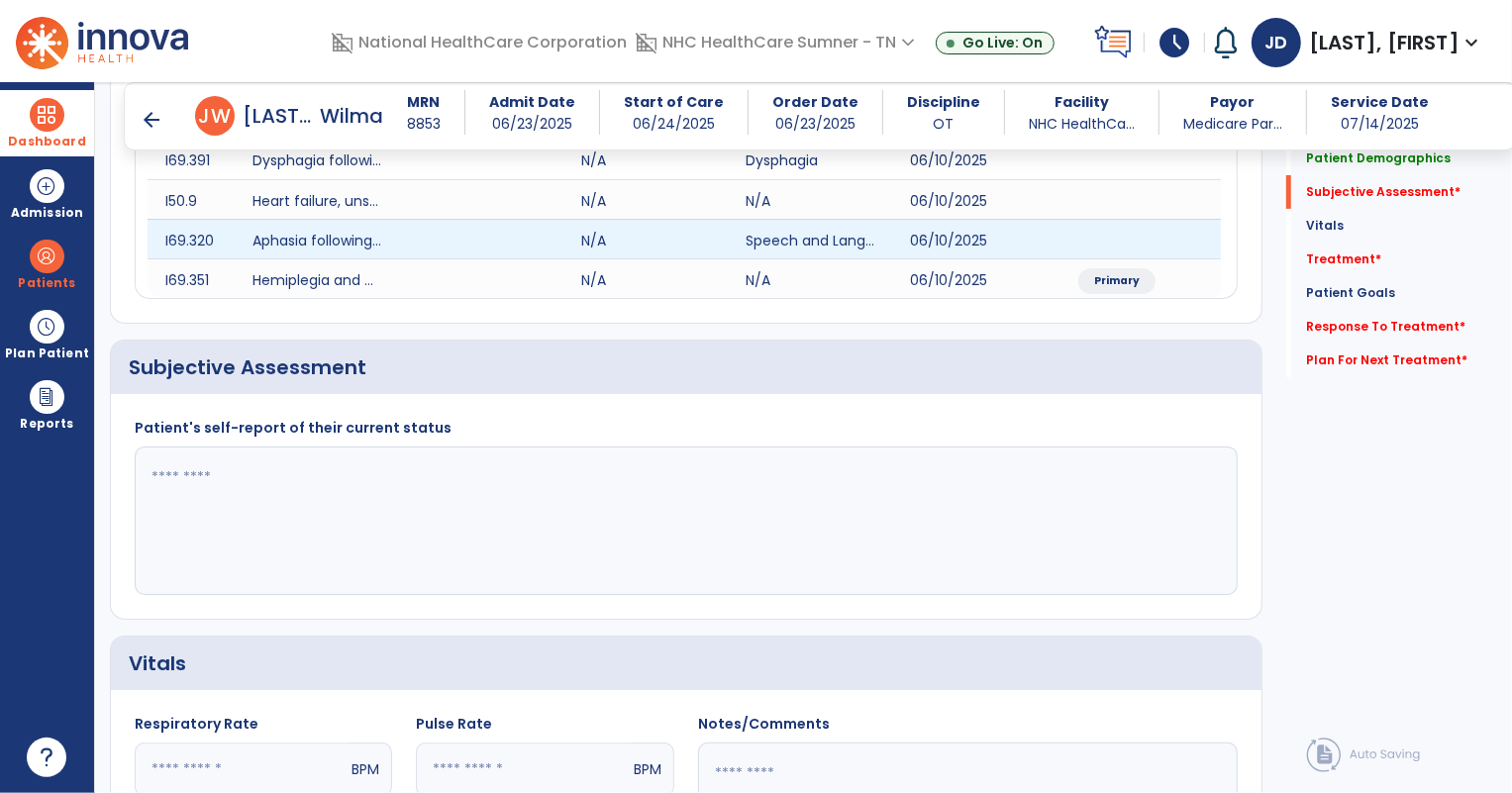 scroll, scrollTop: 331, scrollLeft: 0, axis: vertical 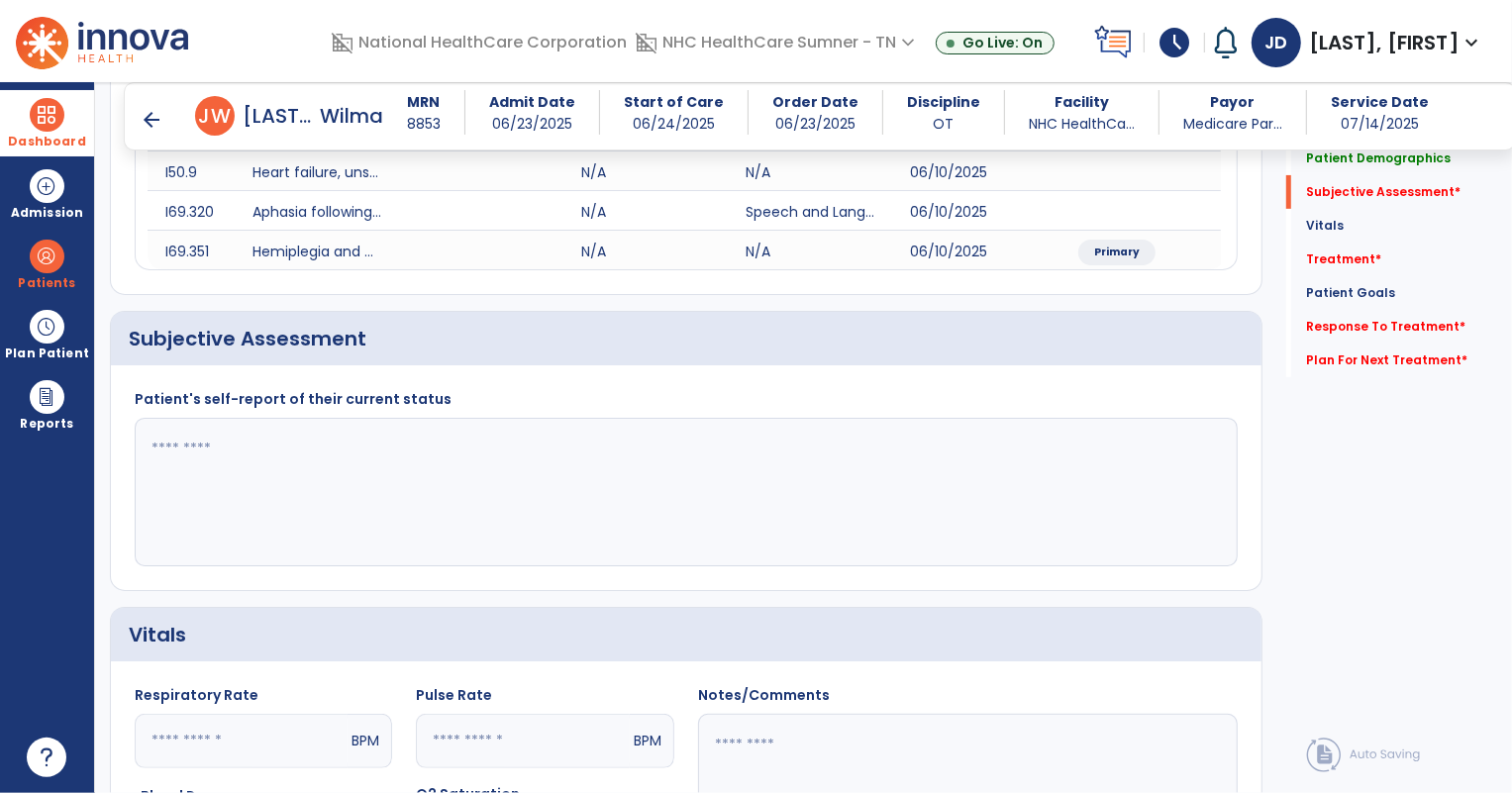 click 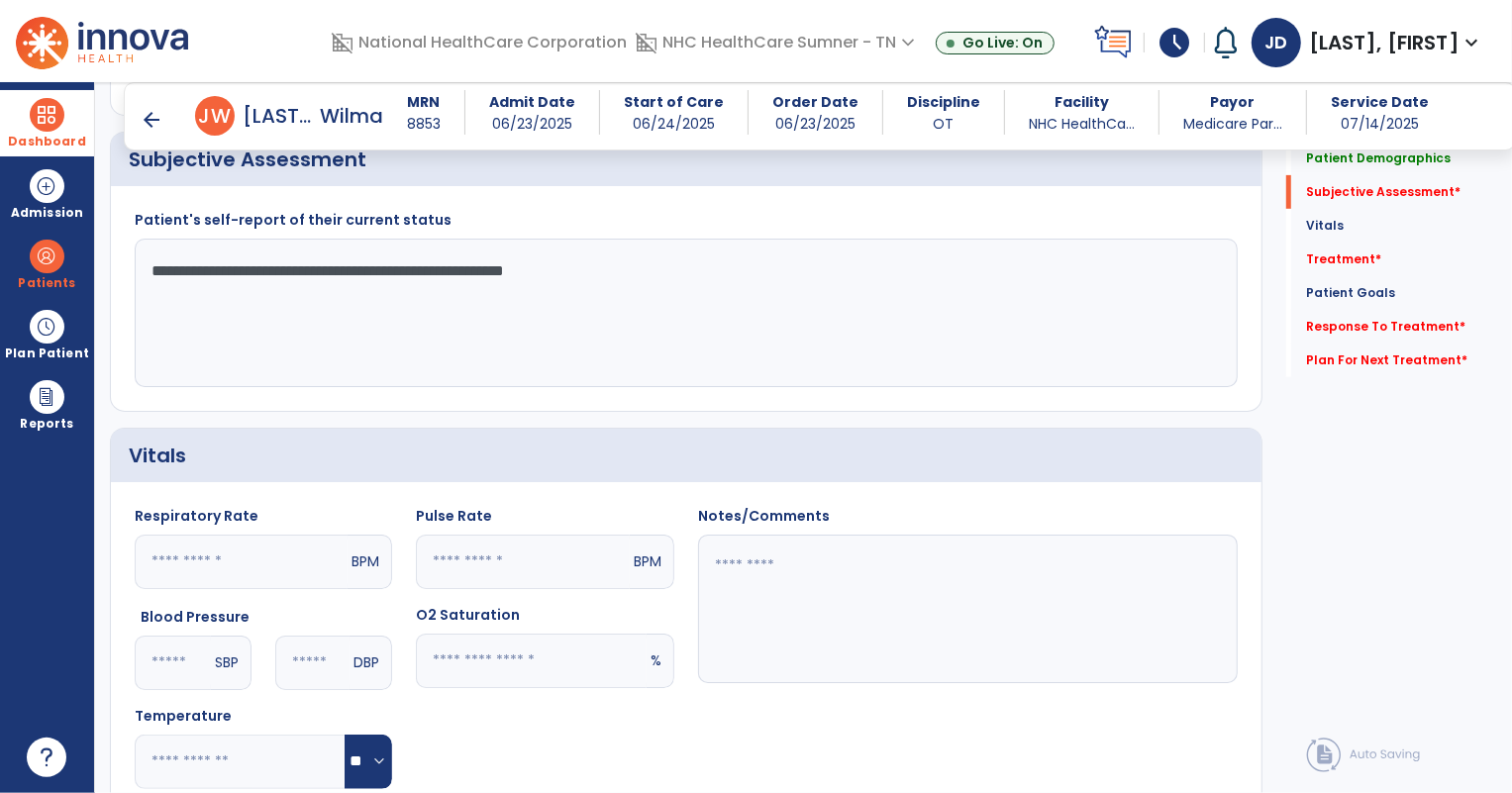 scroll, scrollTop: 511, scrollLeft: 0, axis: vertical 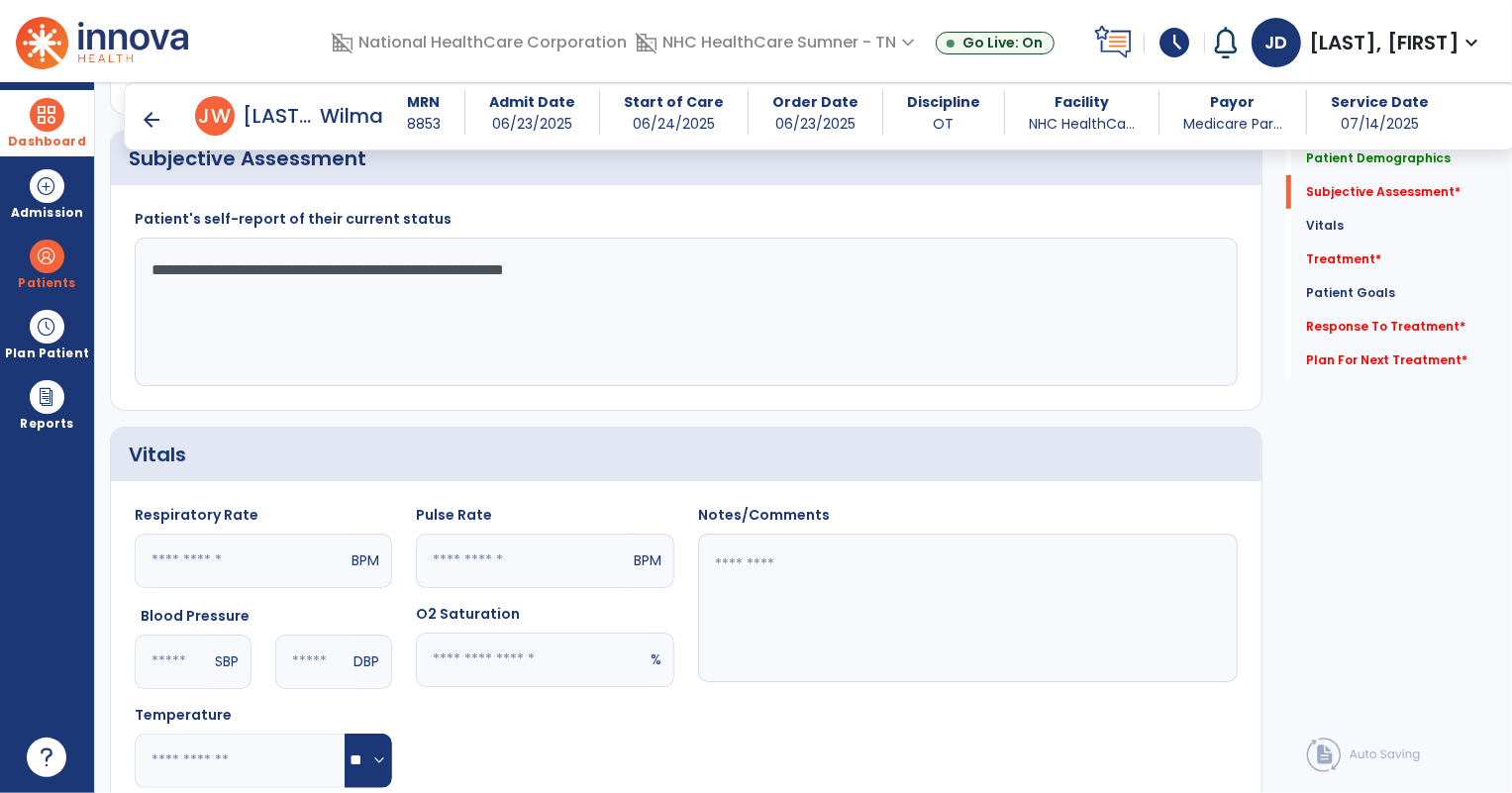 type on "**********" 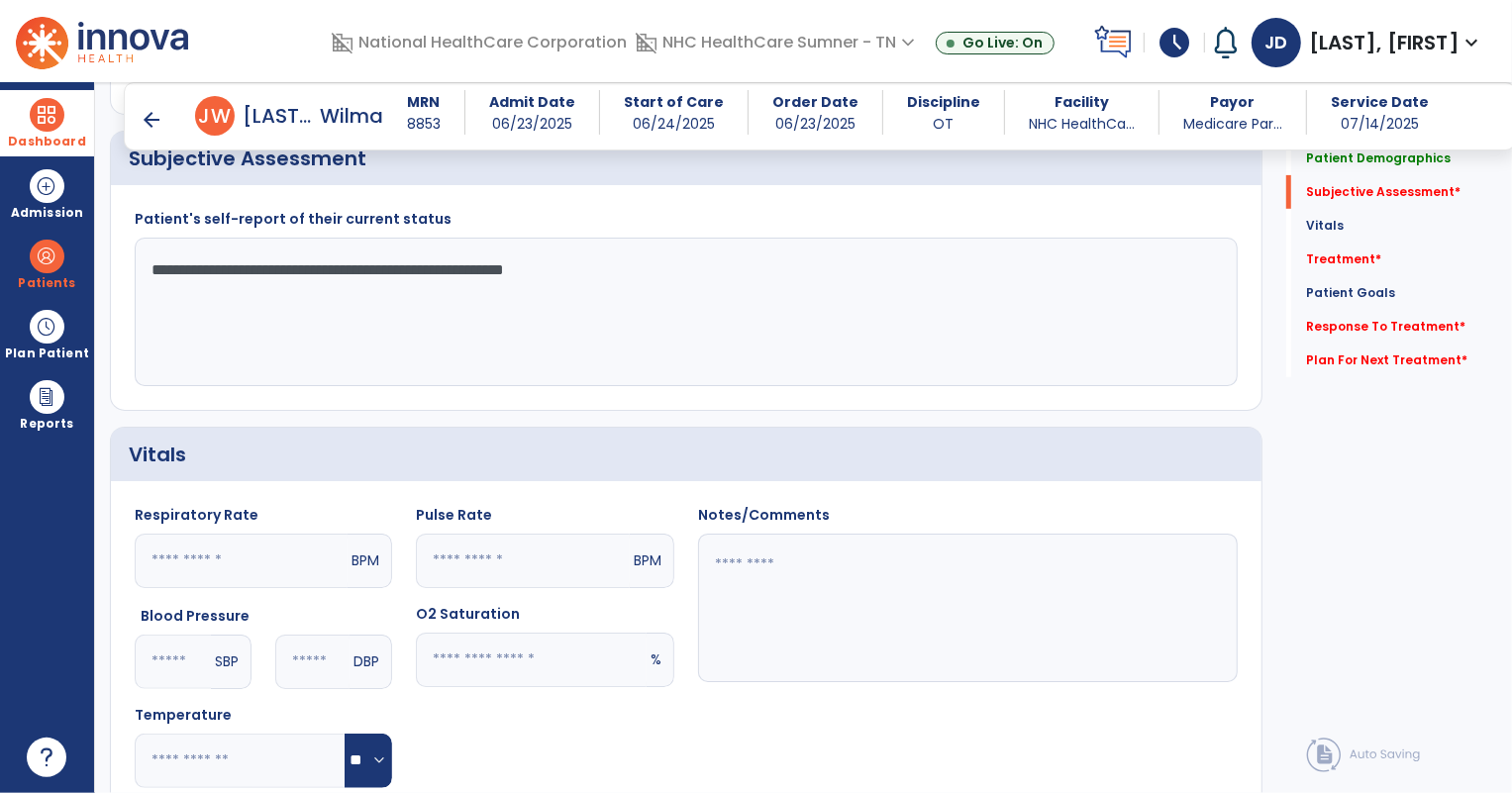 click 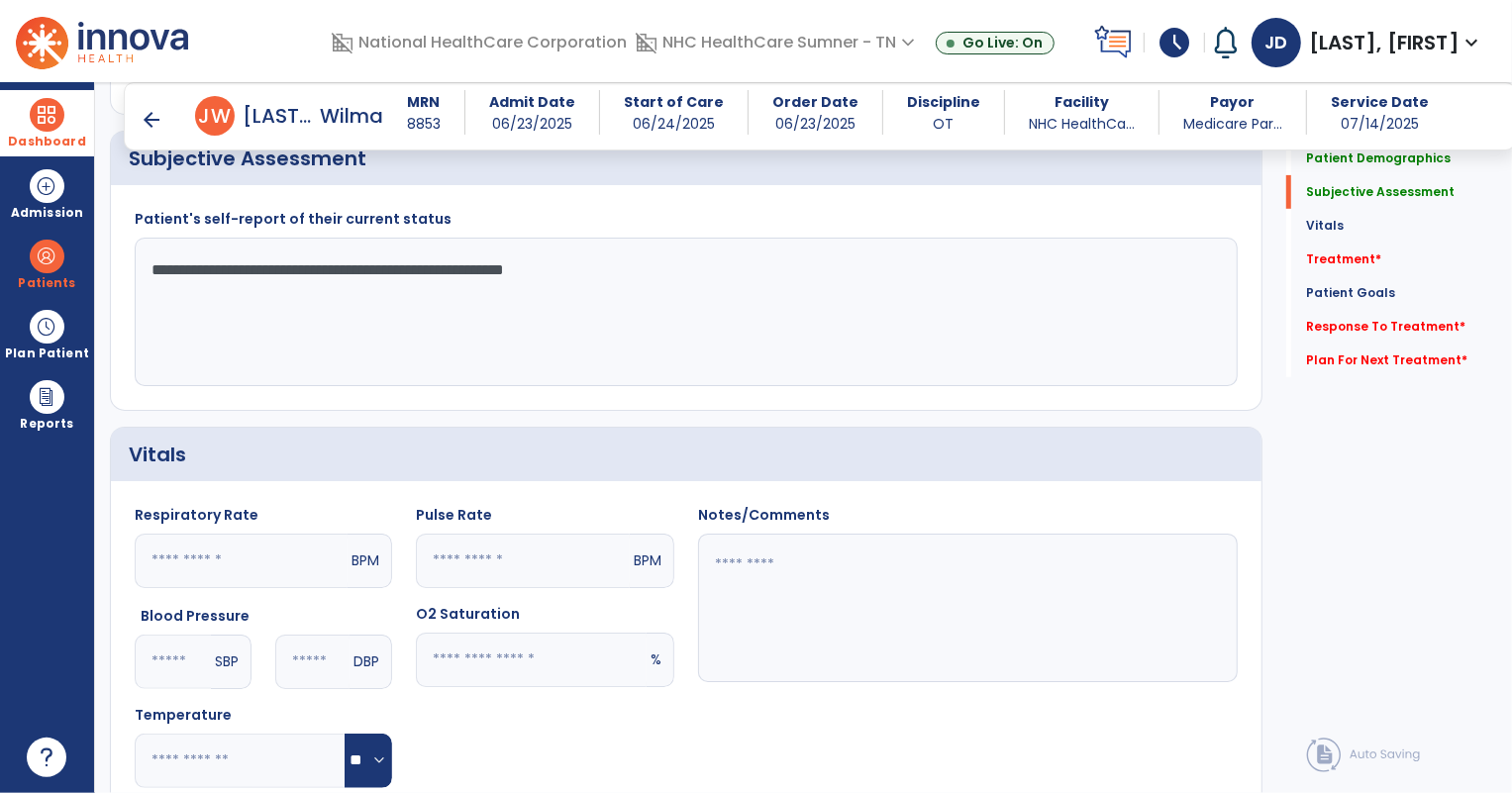 click 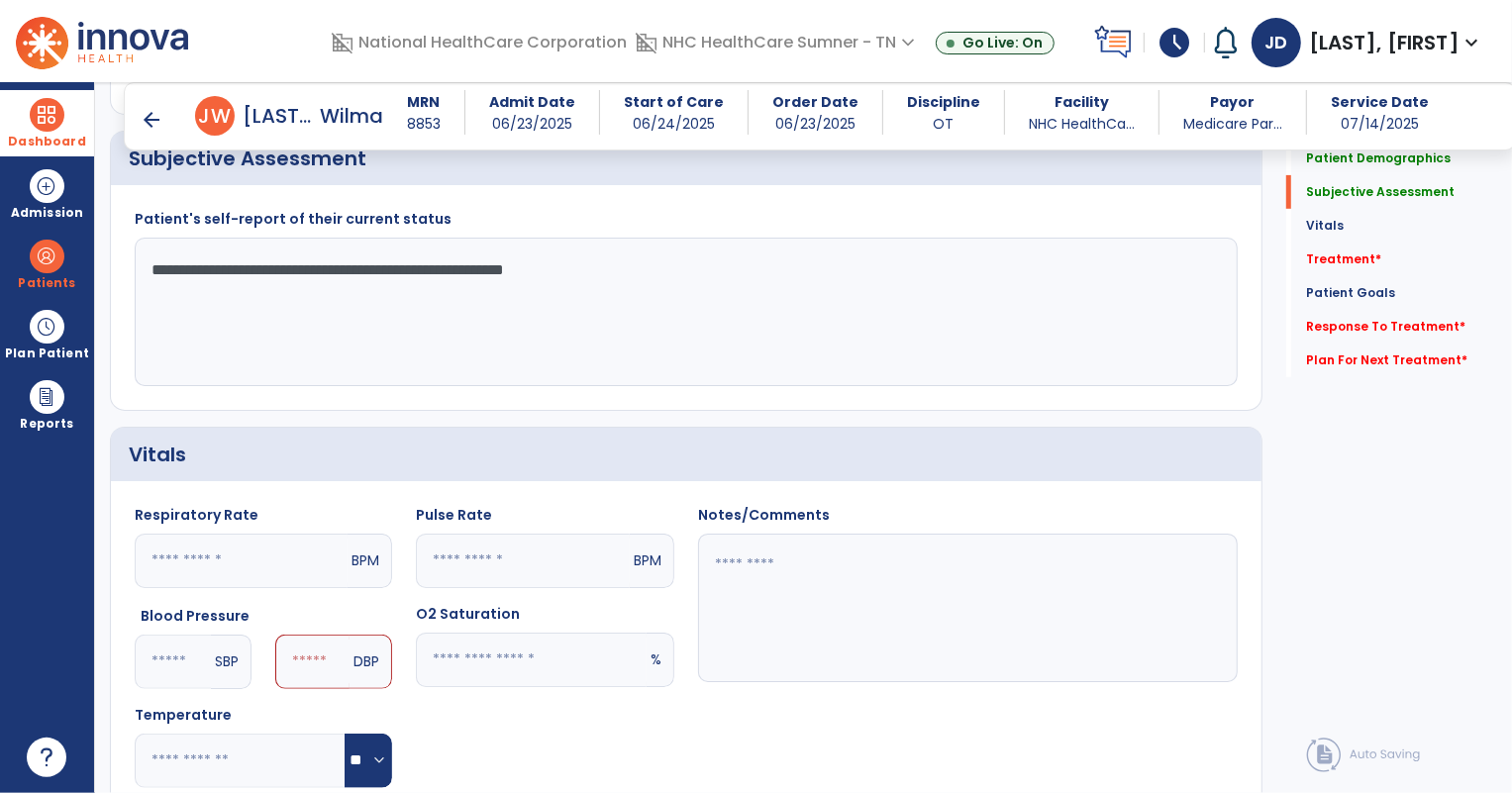 type on "**" 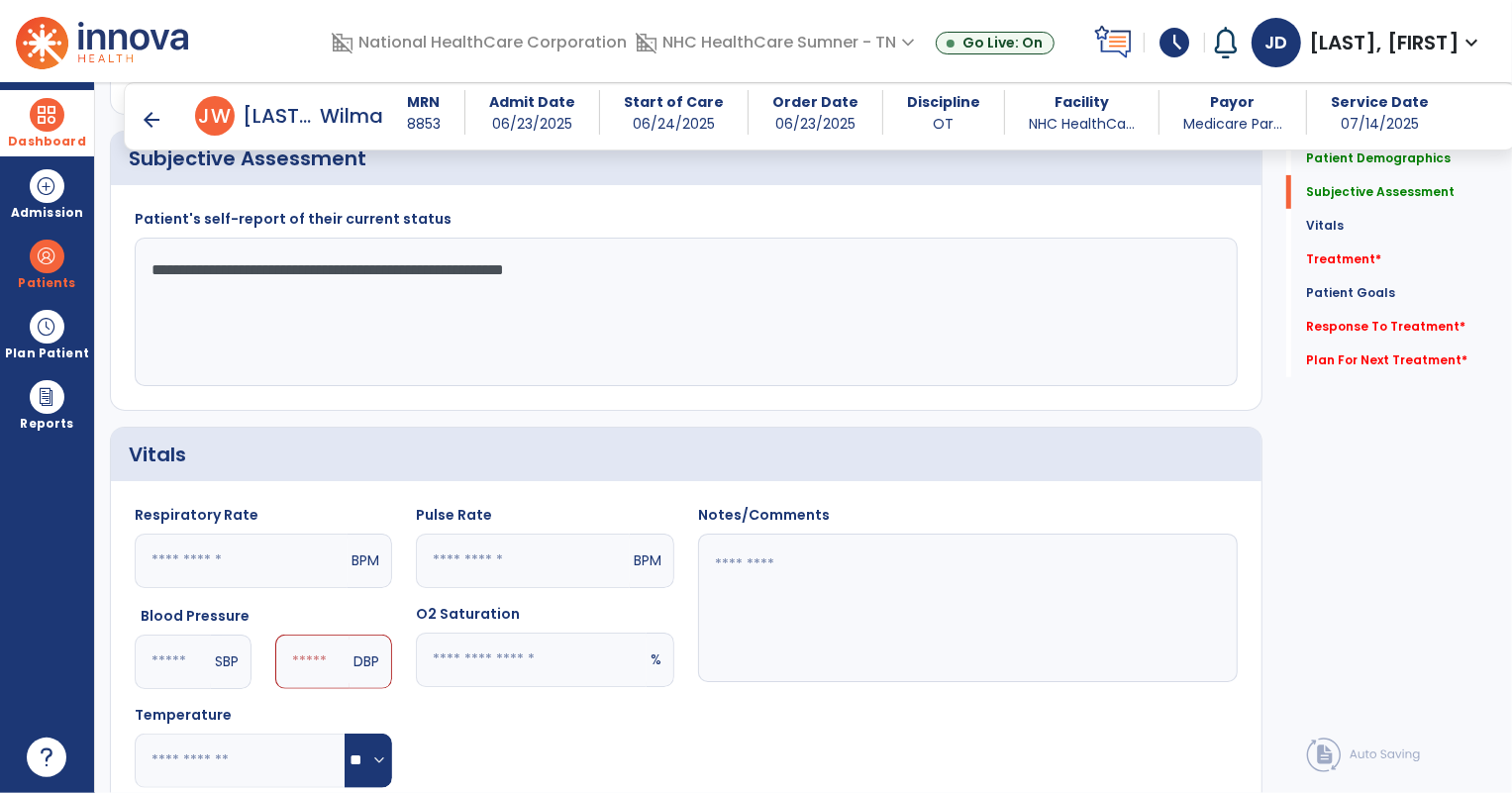 click 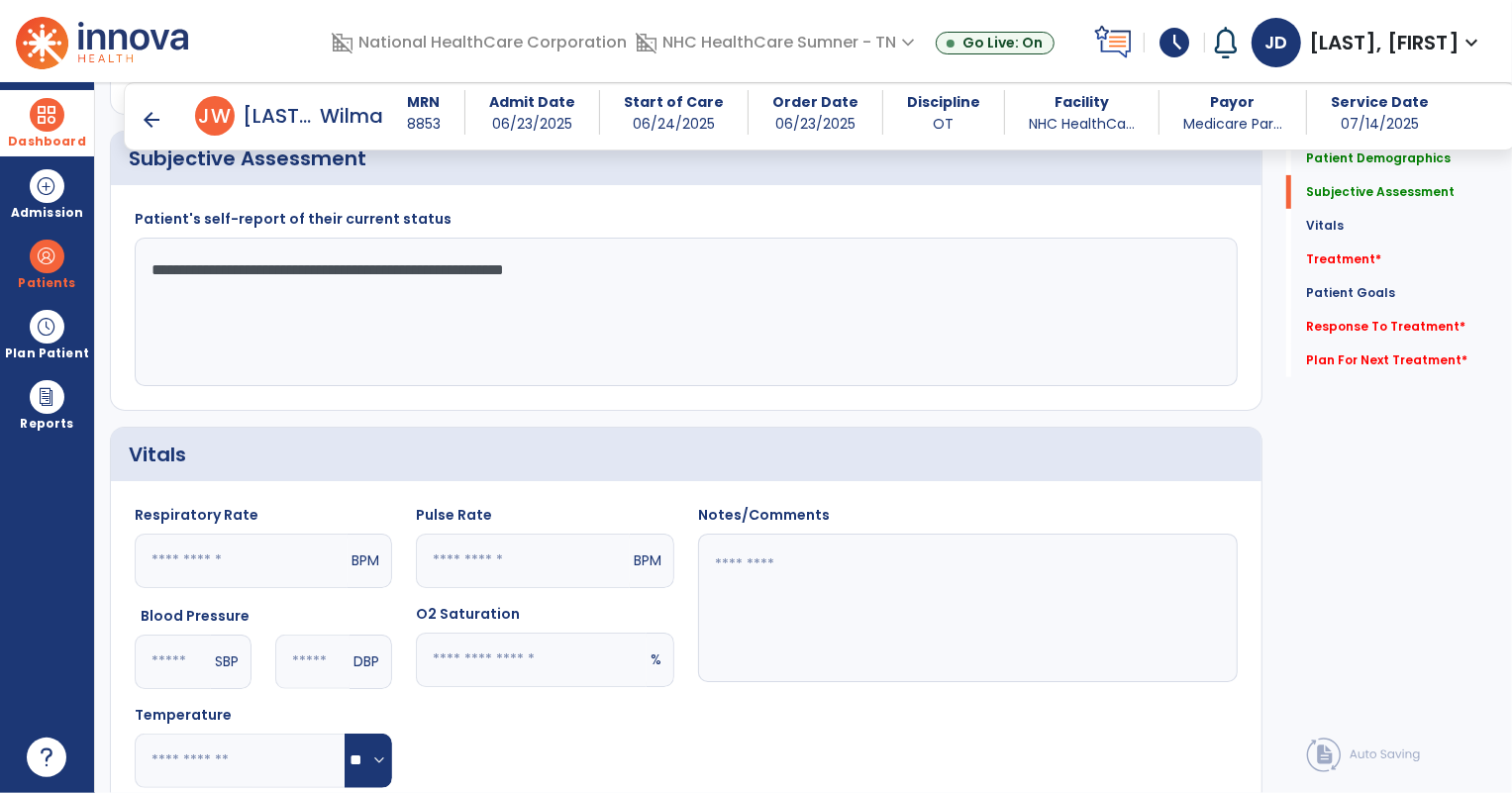 type on "**" 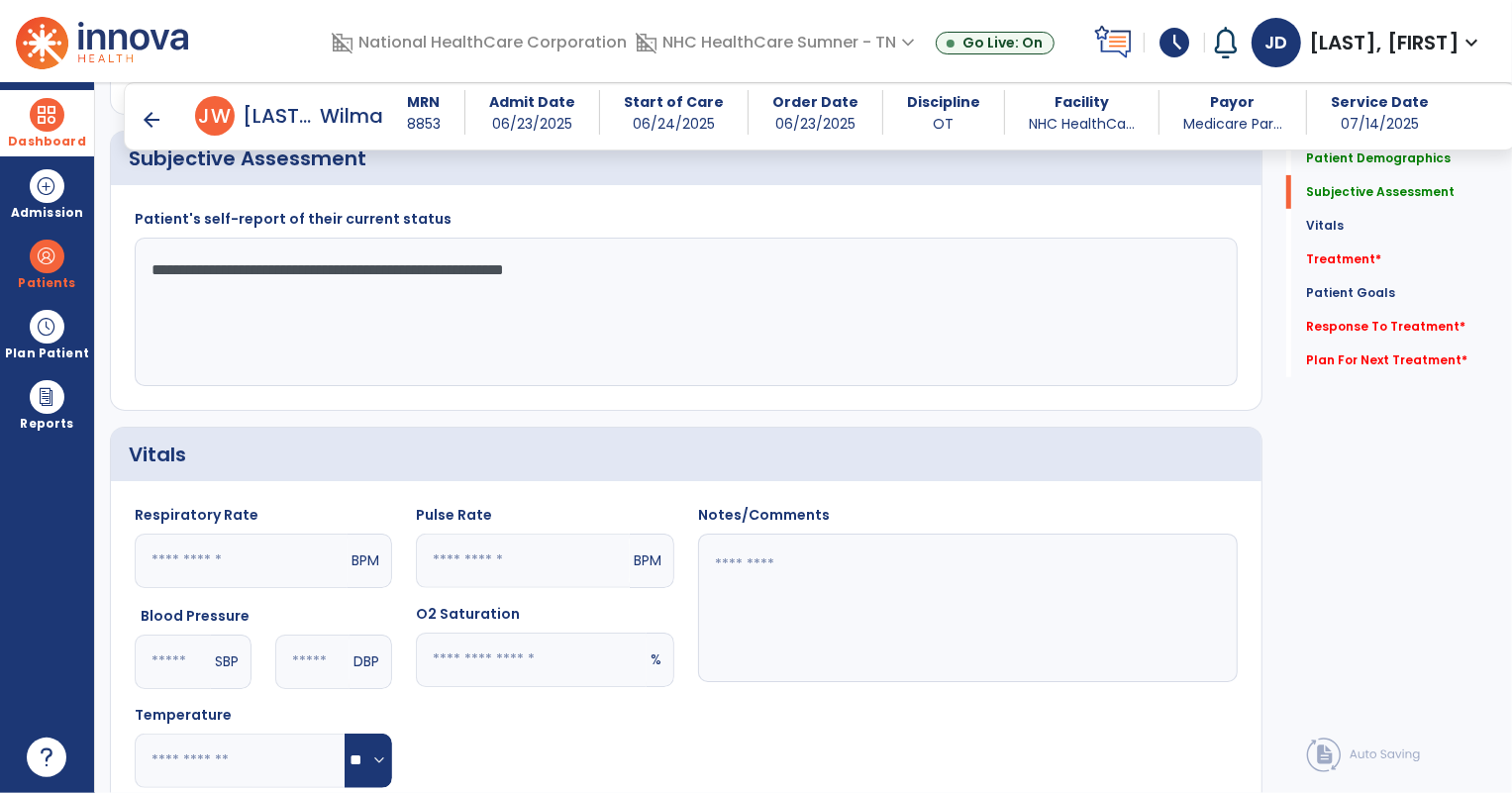 click 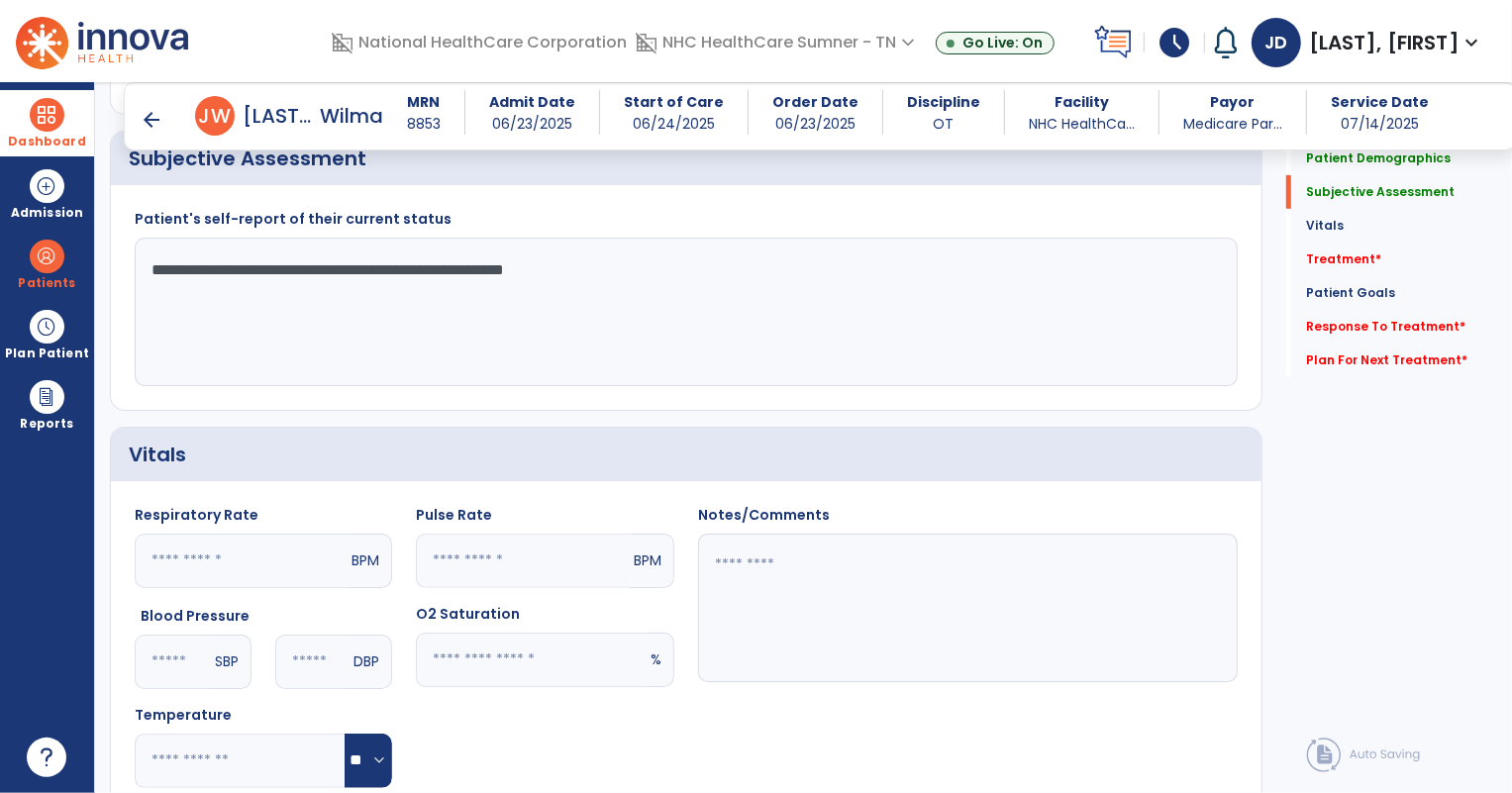 type on "**" 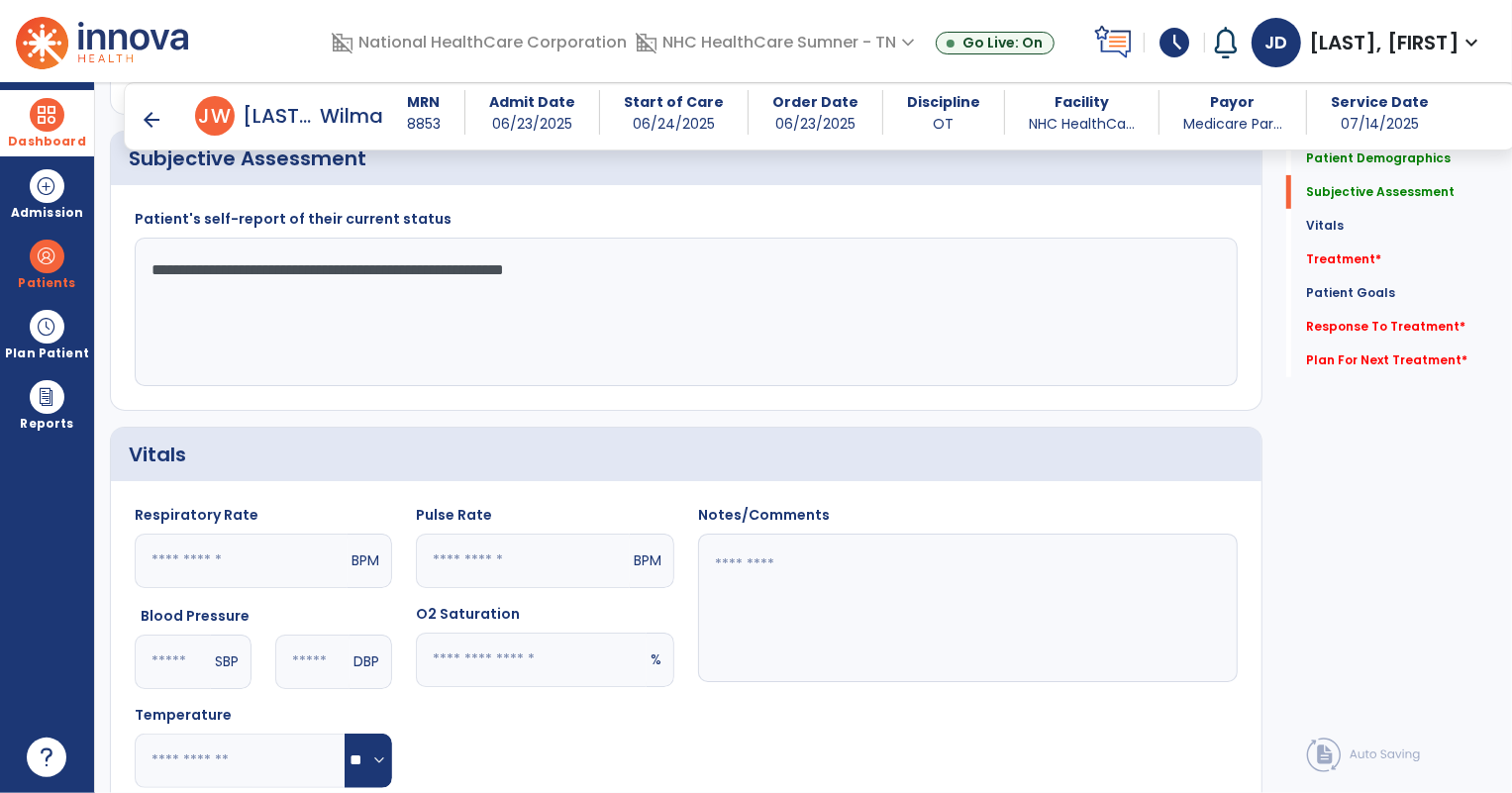 click 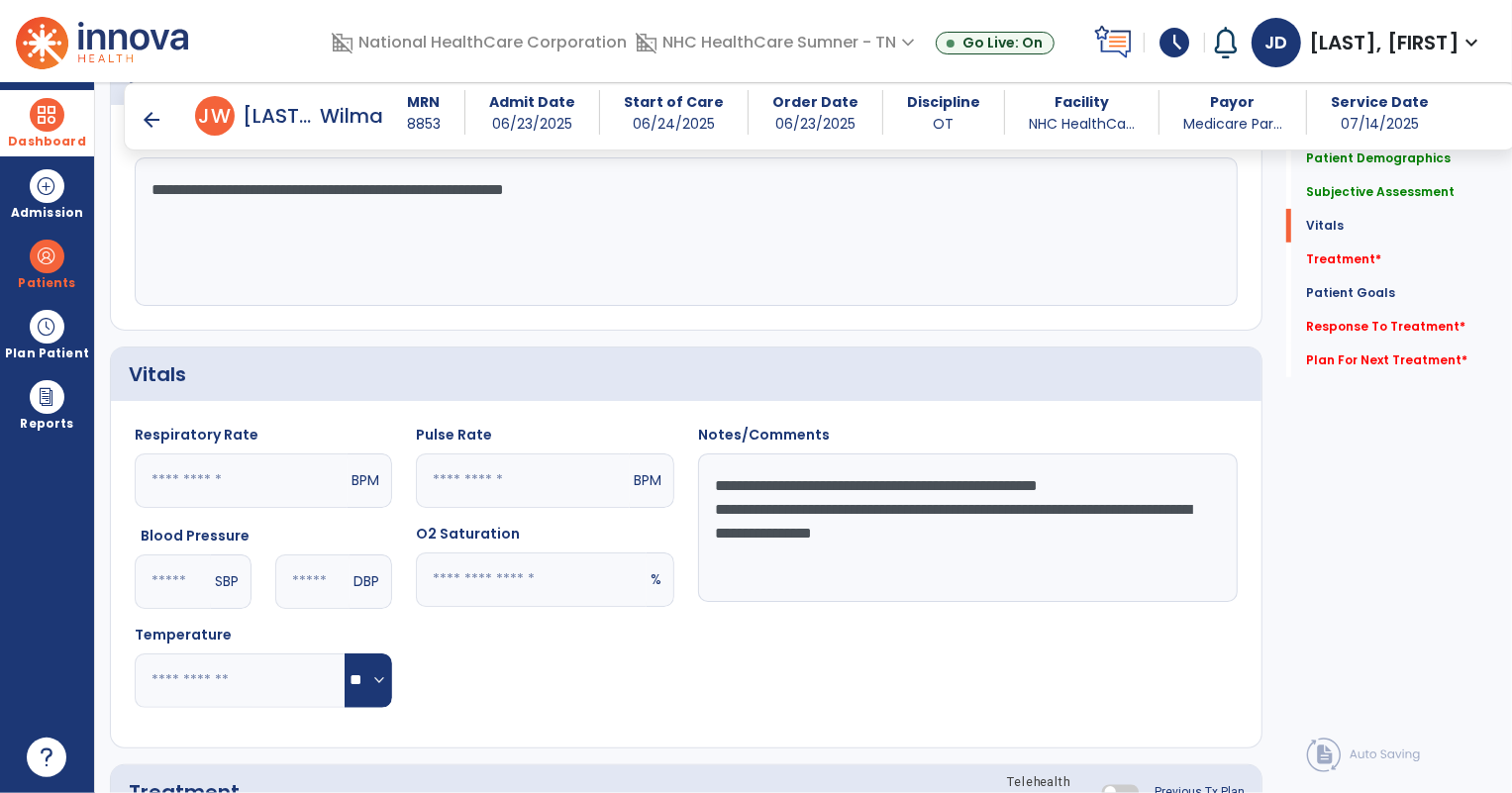 scroll, scrollTop: 960, scrollLeft: 0, axis: vertical 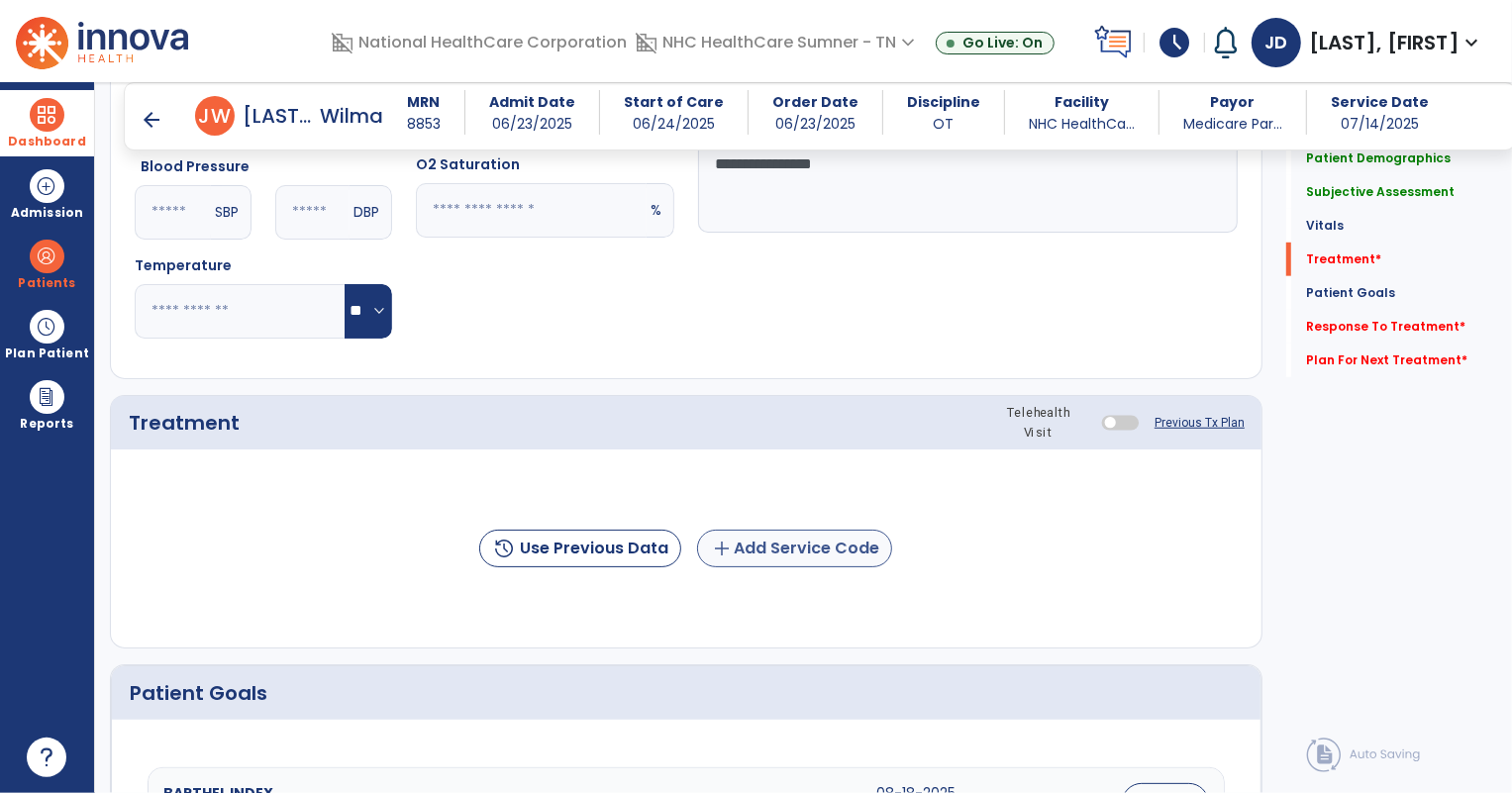 type on "**********" 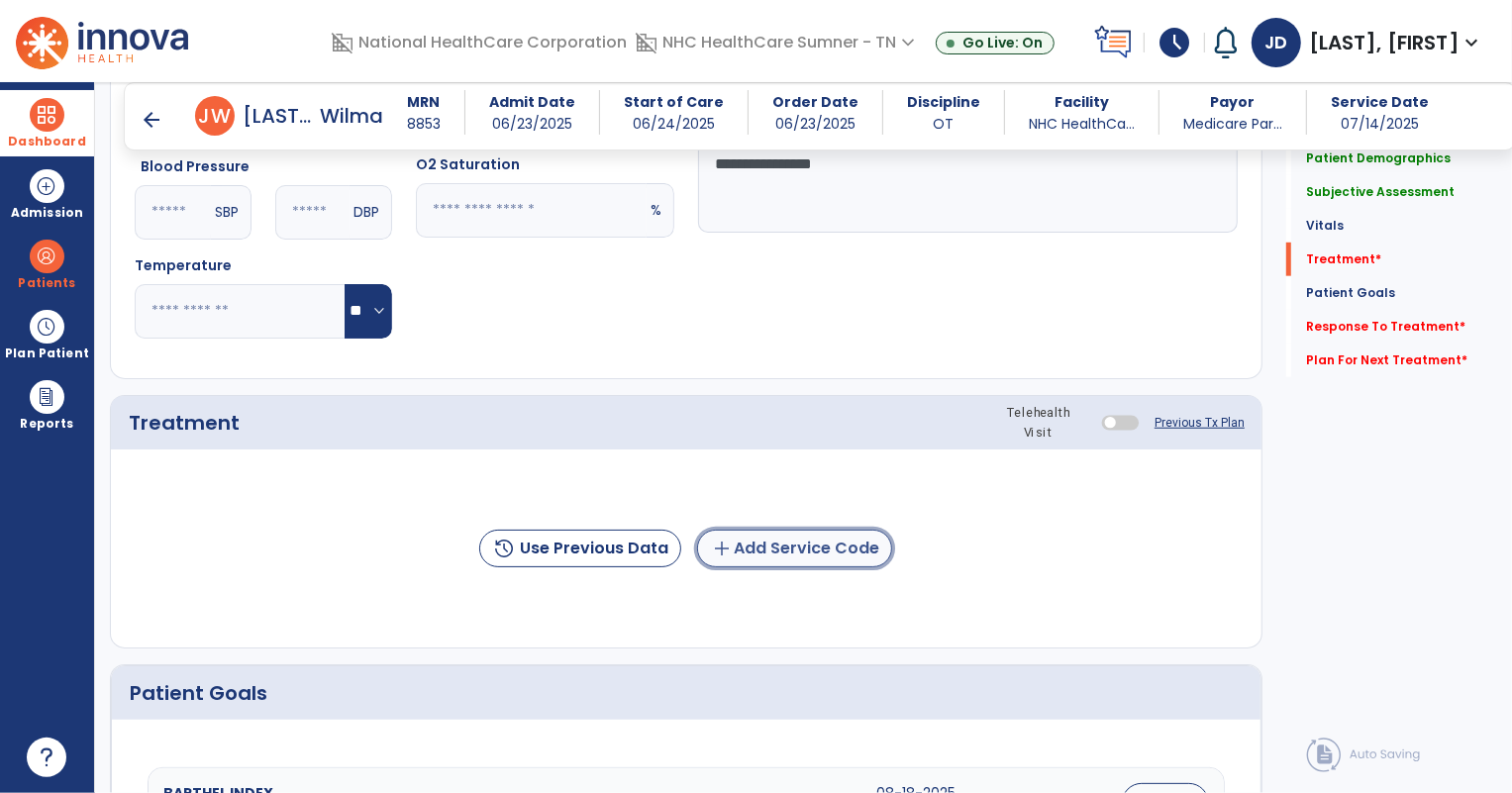click on "add" 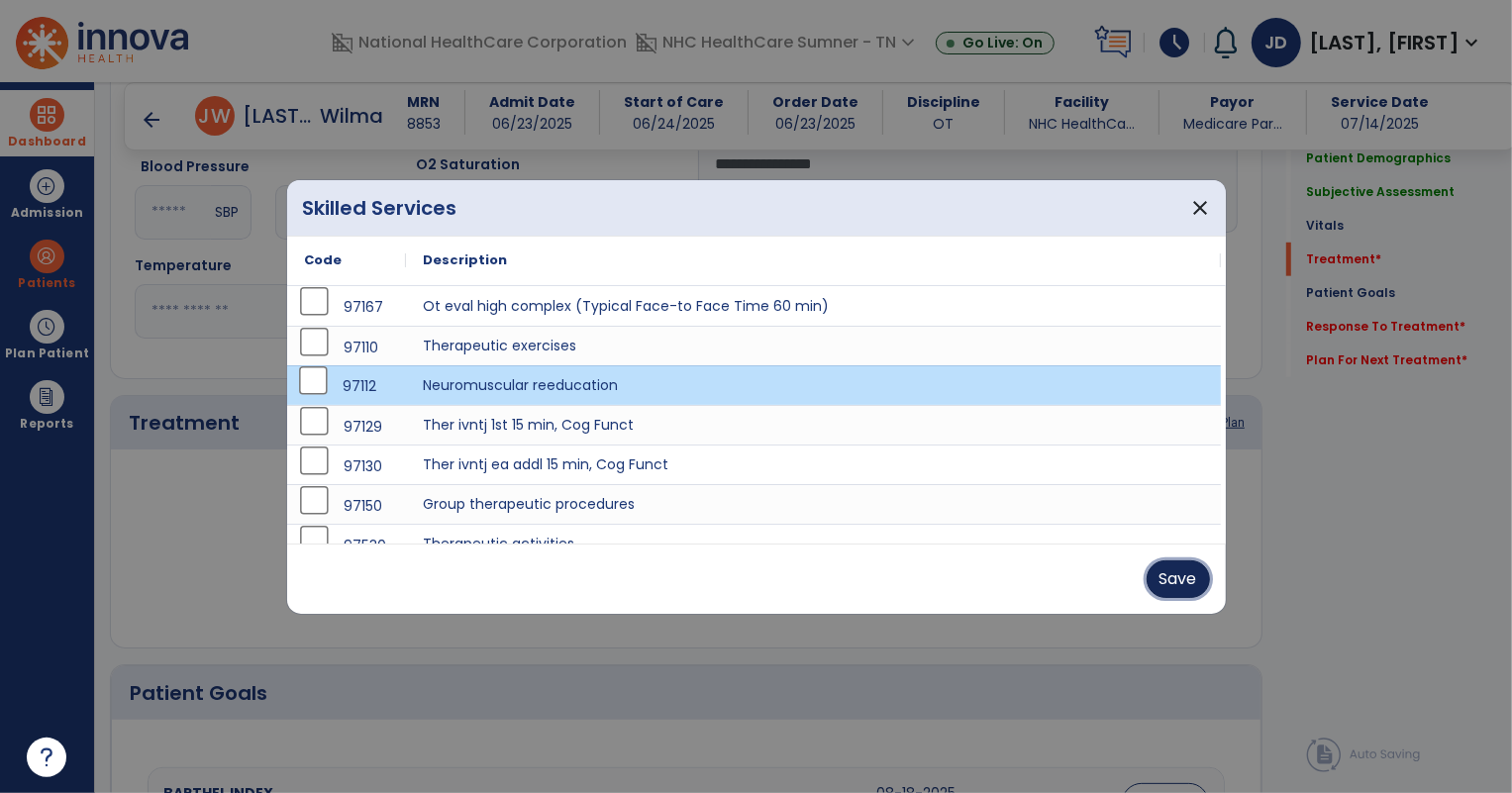 click on "Save" at bounding box center (1178, 579) 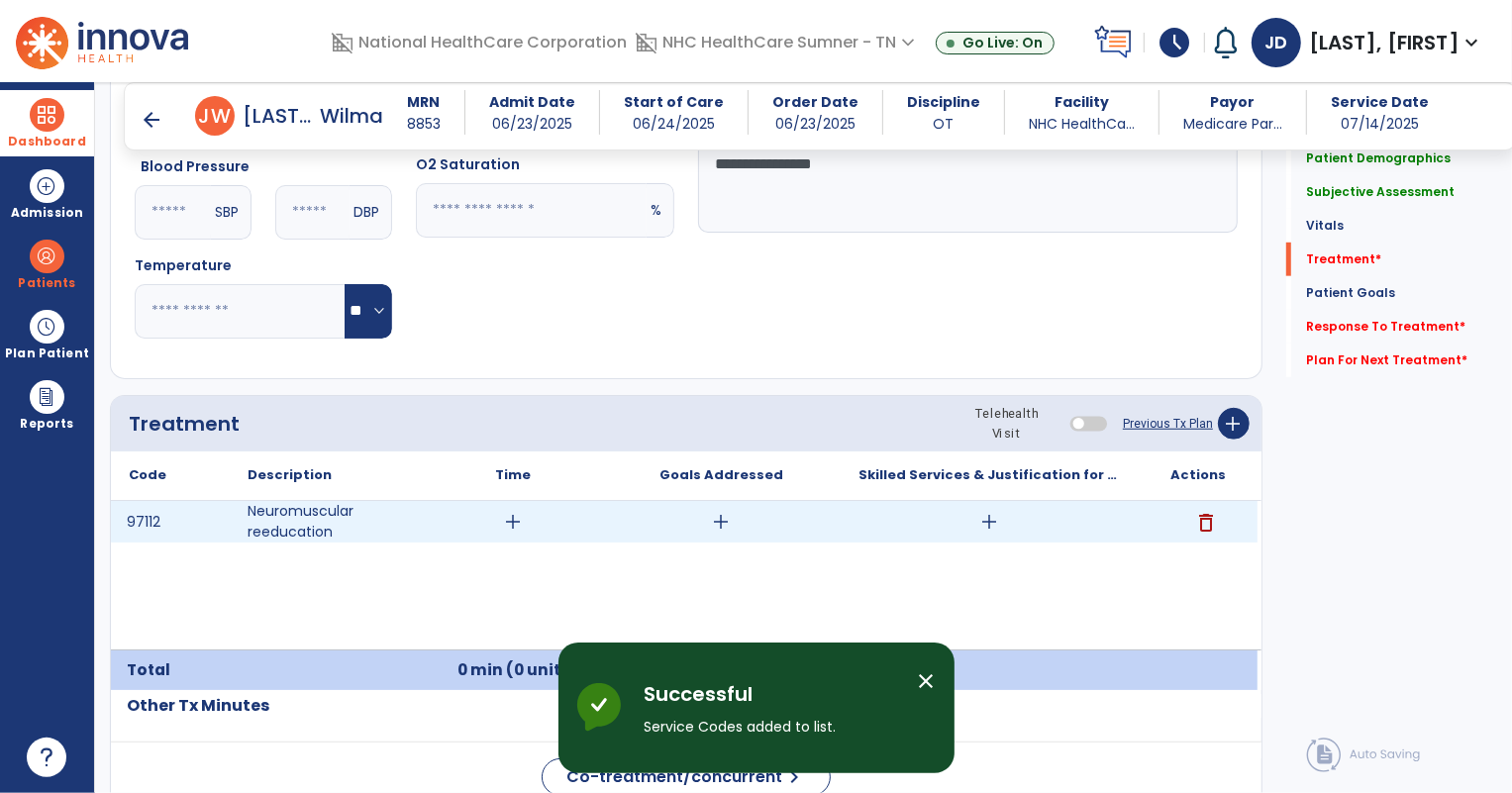 click on "add" at bounding box center [513, 522] 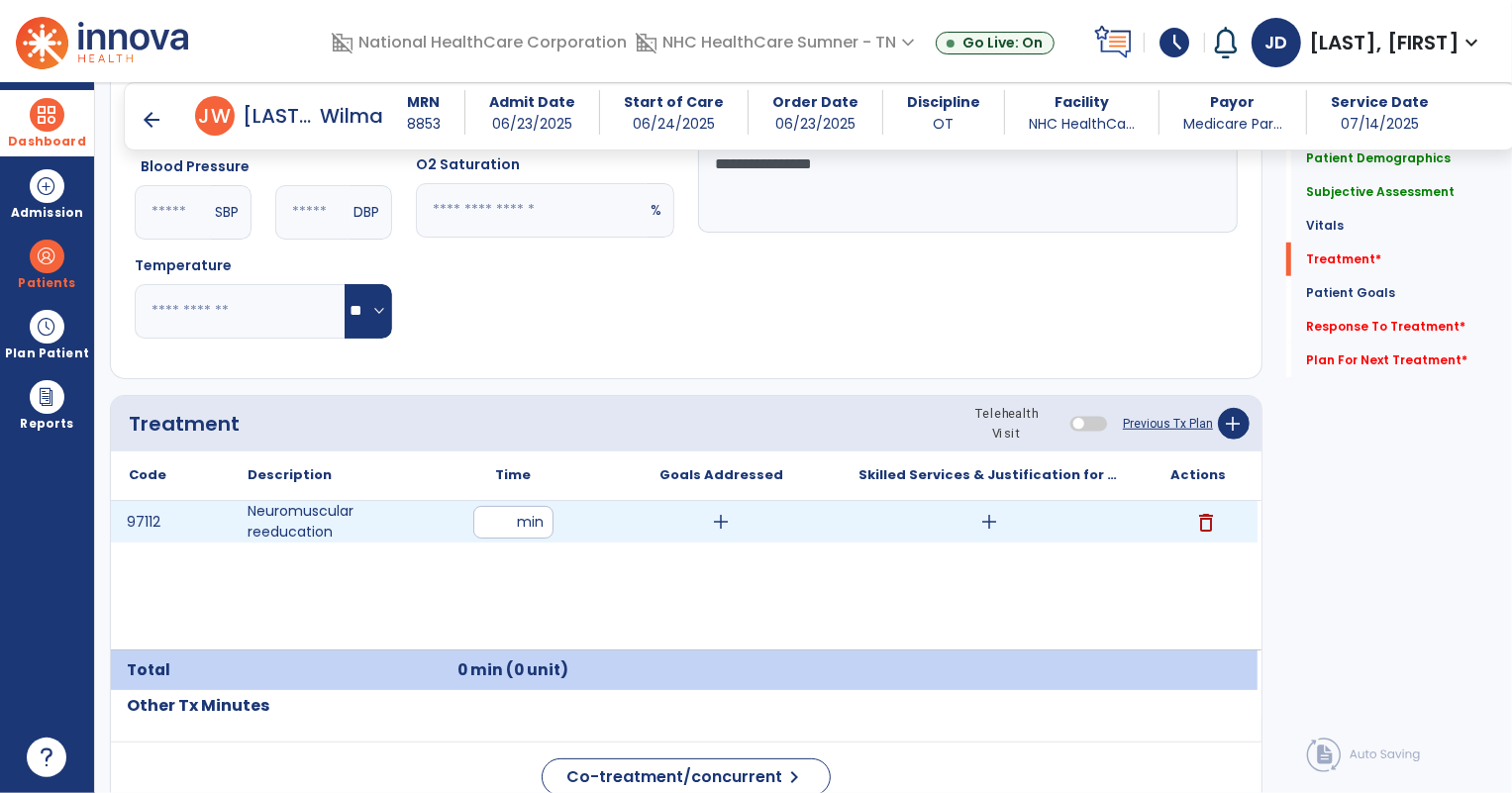 type on "**" 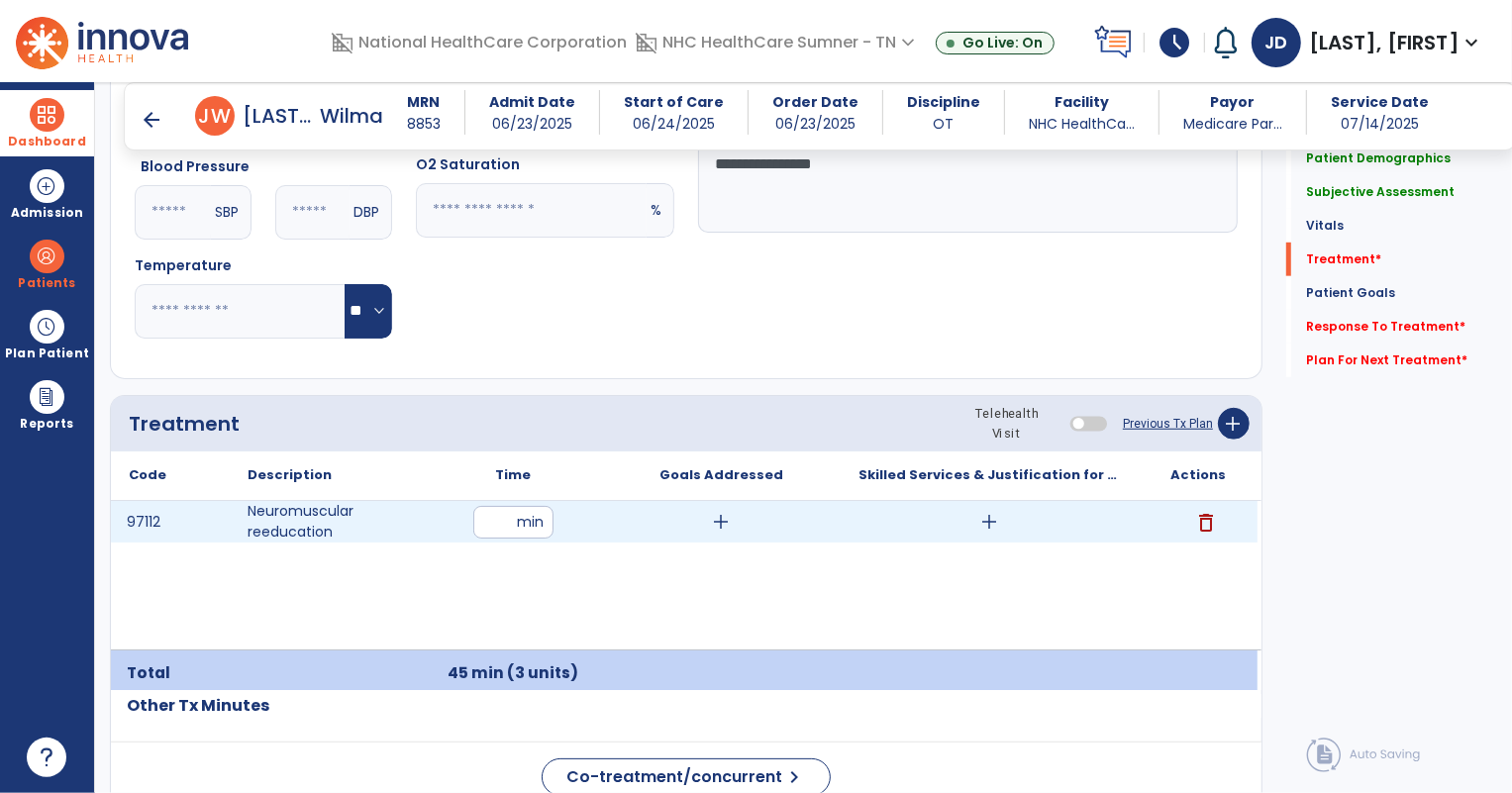 click on "add" at bounding box center (990, 522) 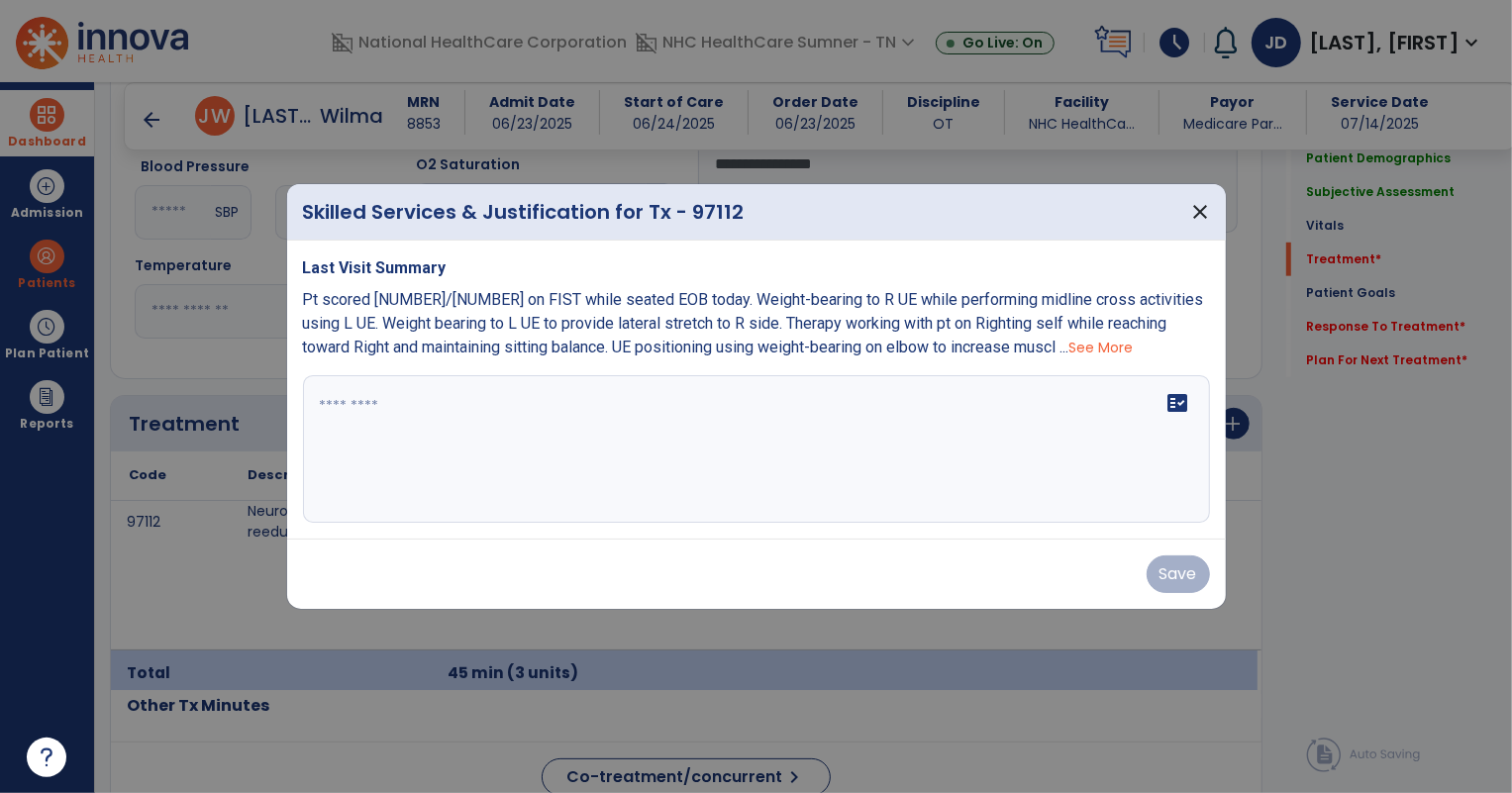 click on "fact_check" at bounding box center (756, 449) 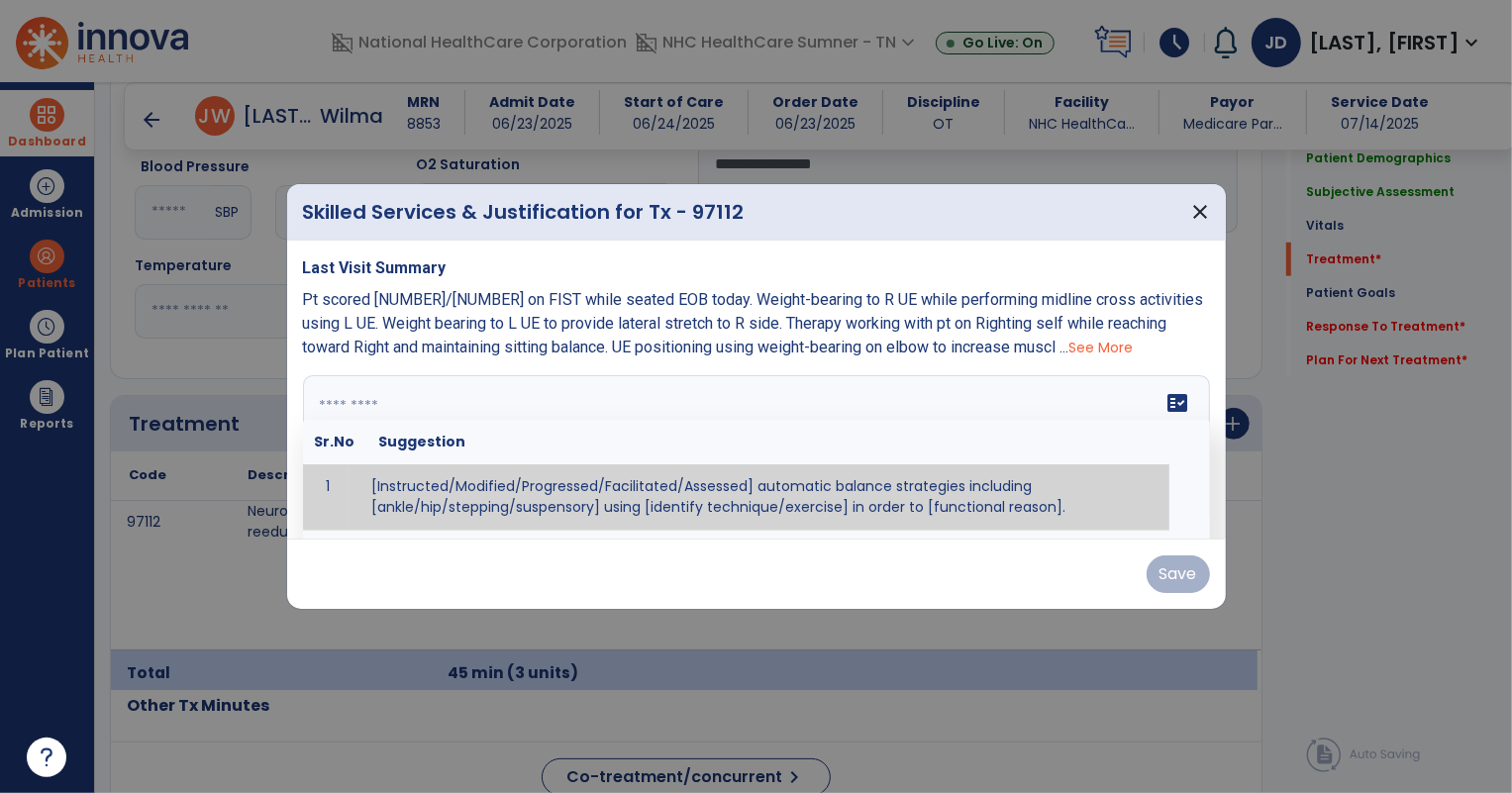 click at bounding box center (755, 449) 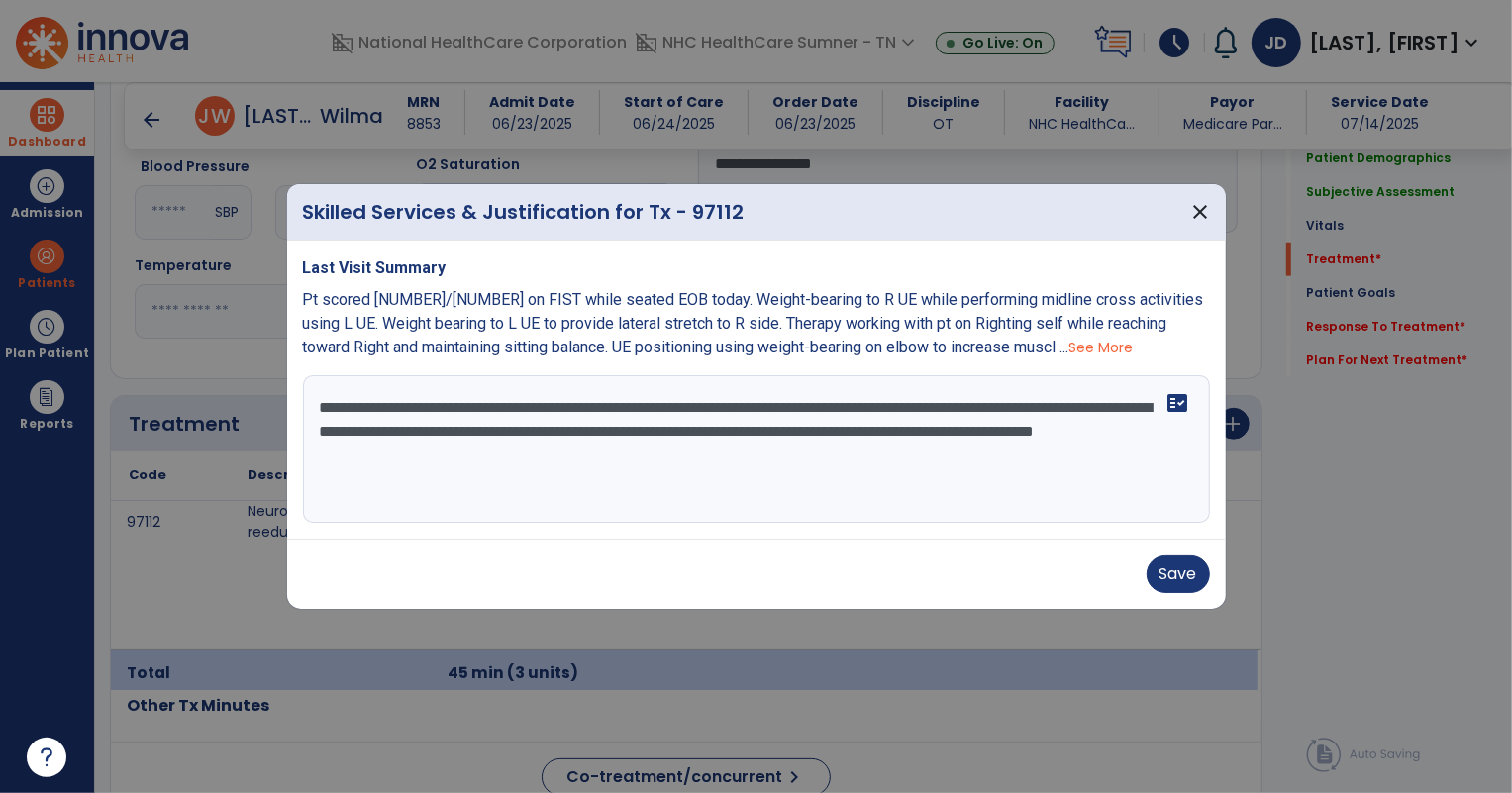 click on "**********" at bounding box center [756, 449] 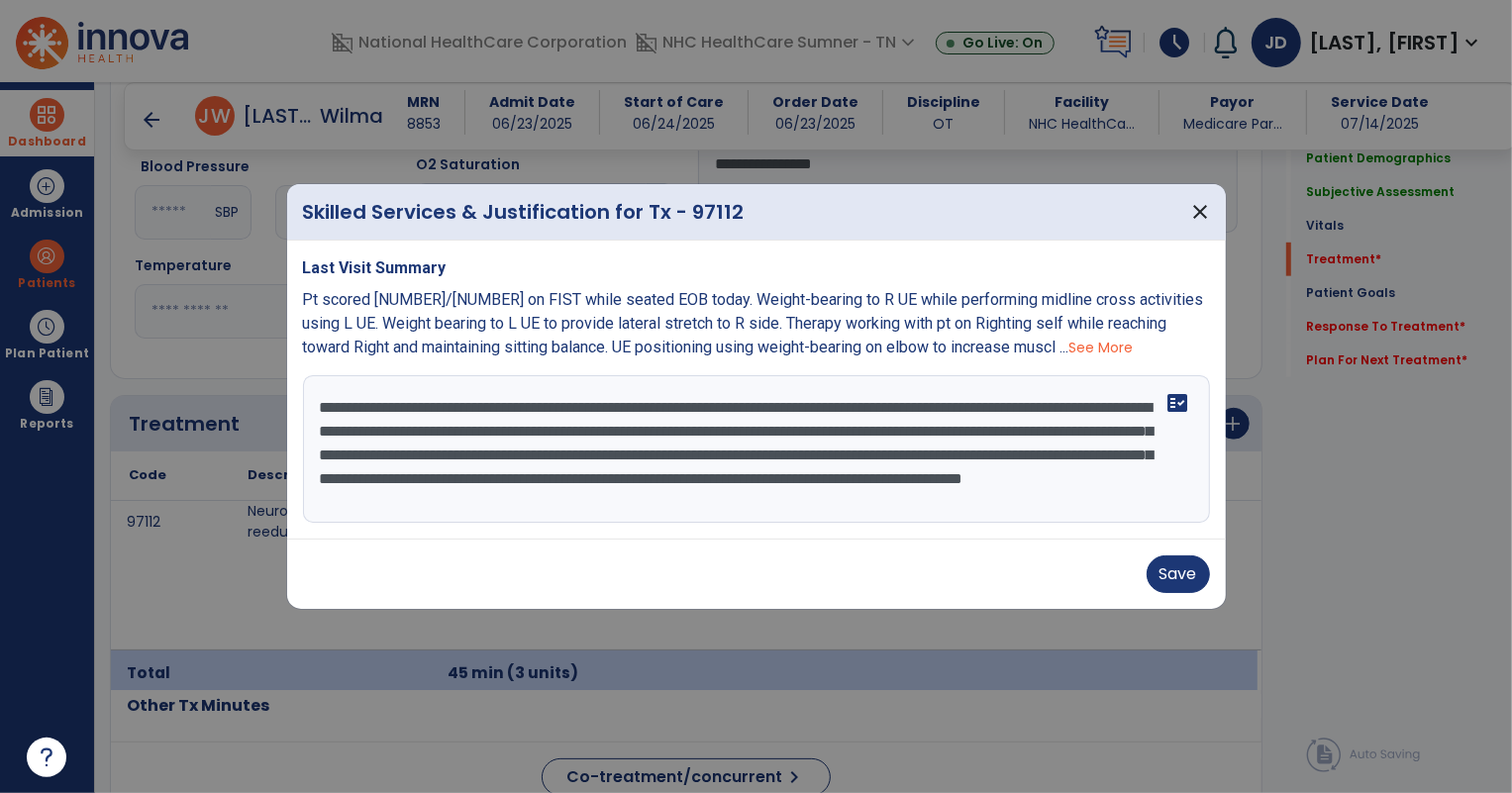 scroll, scrollTop: 15, scrollLeft: 0, axis: vertical 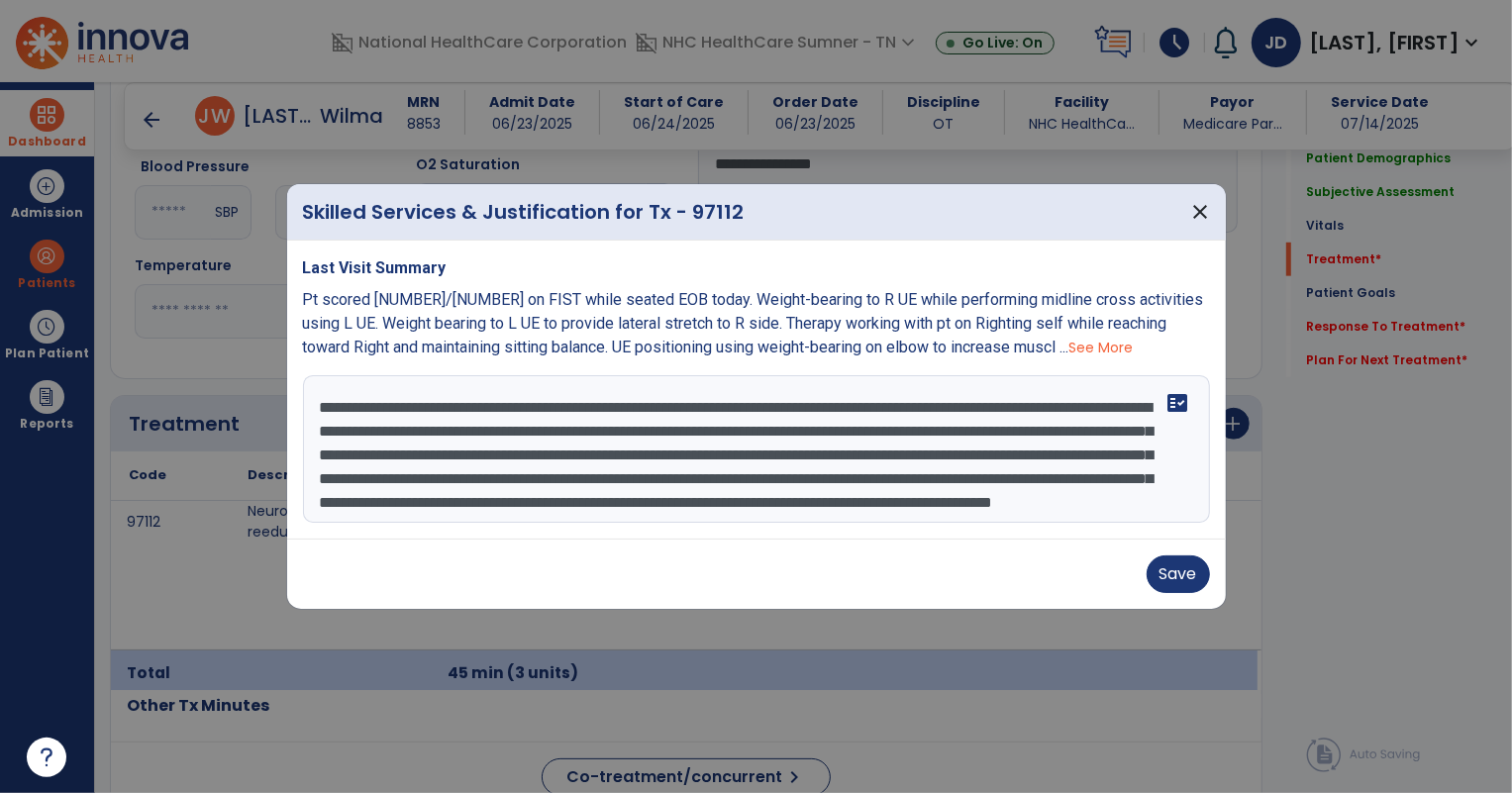drag, startPoint x: 317, startPoint y: 403, endPoint x: 746, endPoint y: 454, distance: 432.02083 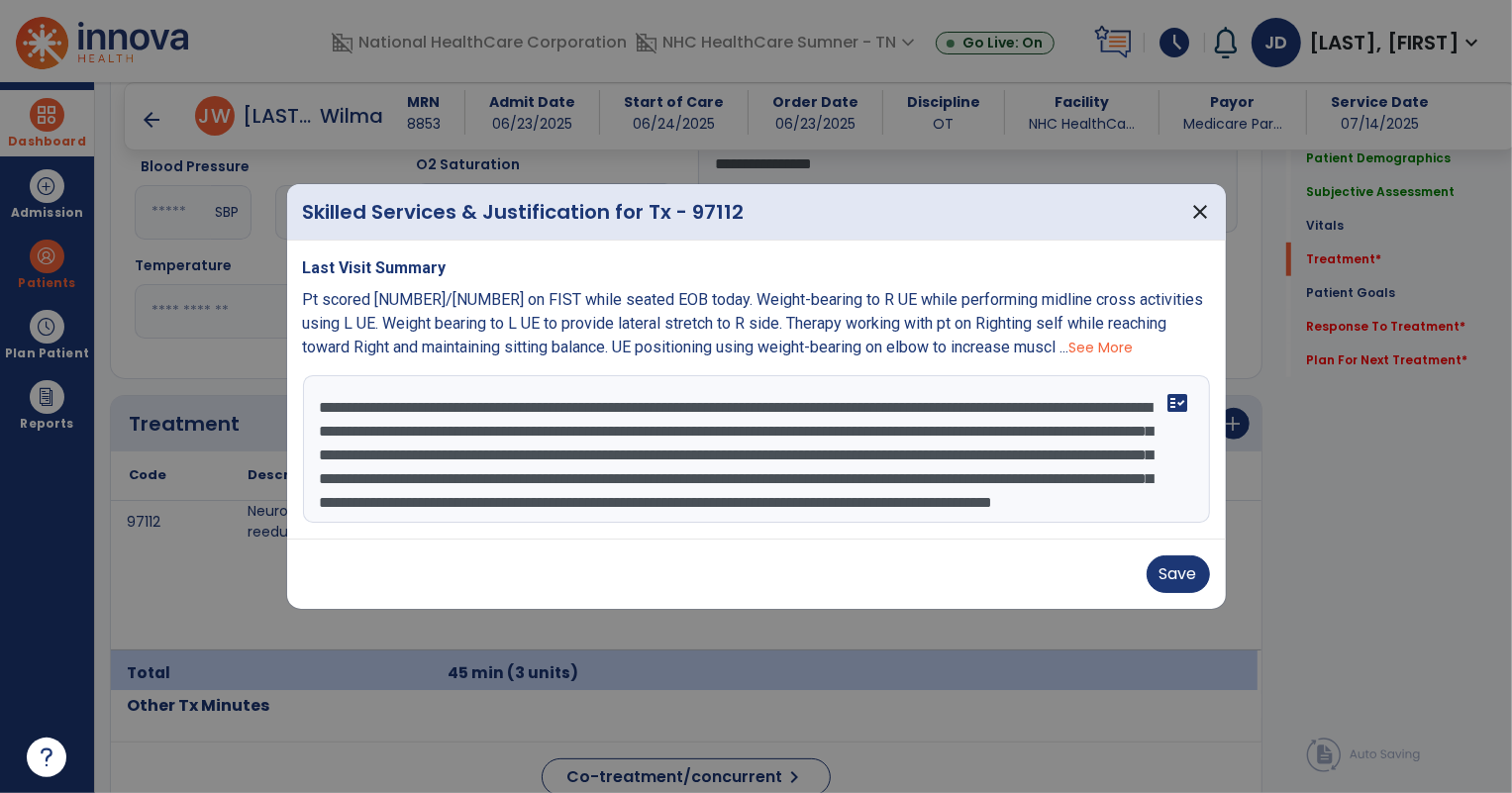 click on "**********" at bounding box center (756, 449) 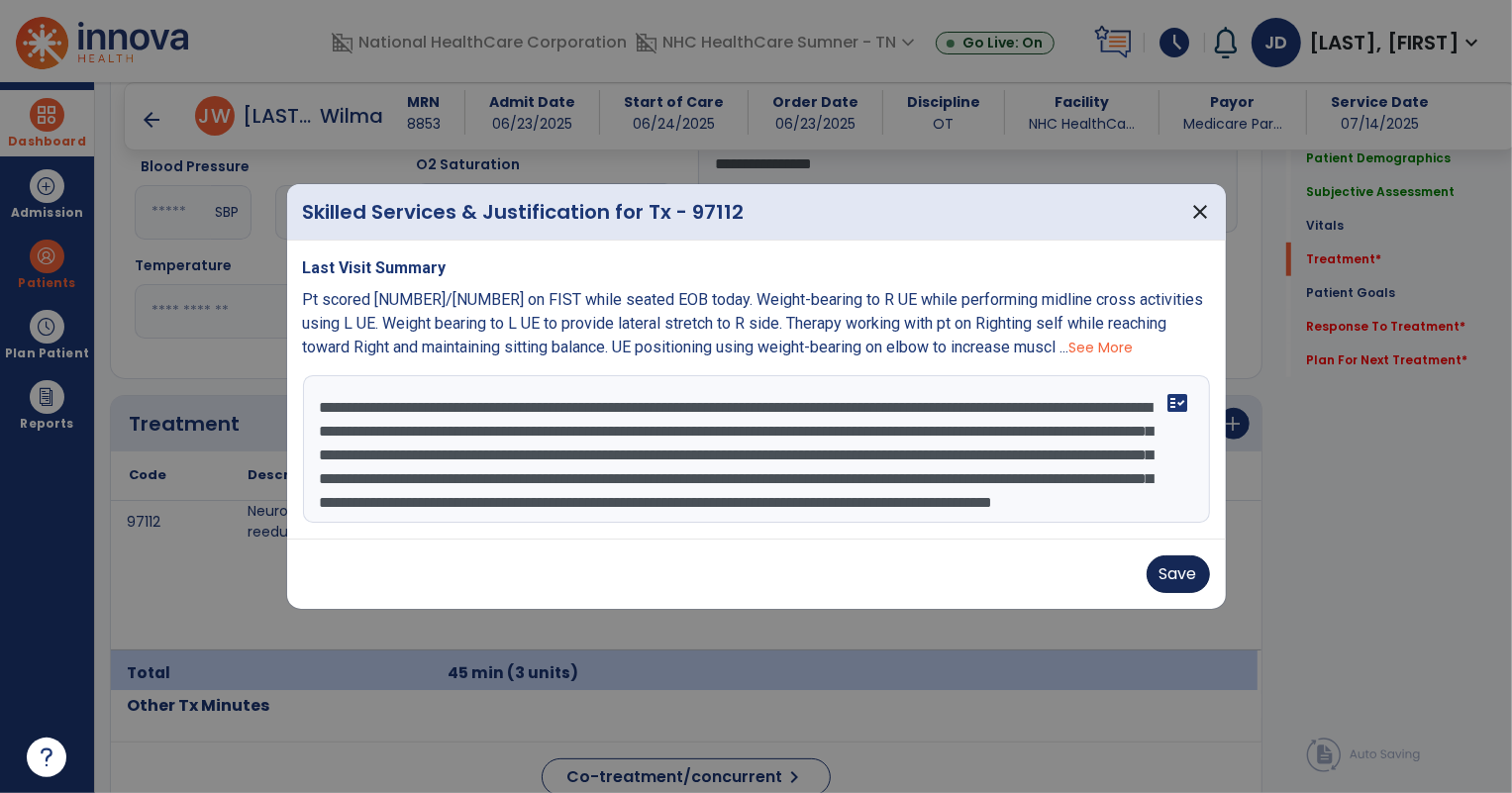 type on "**********" 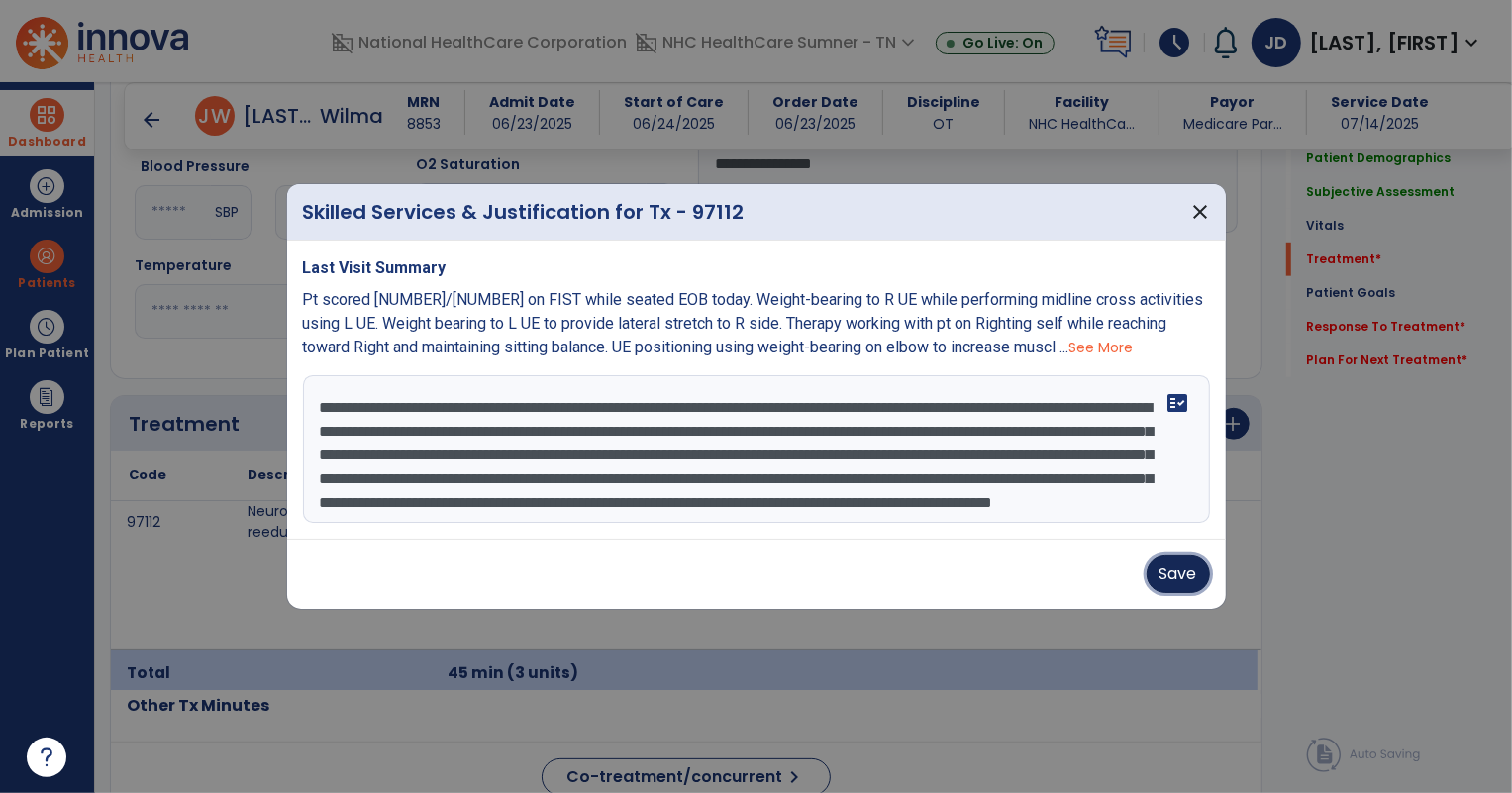 click on "Save" at bounding box center [1178, 574] 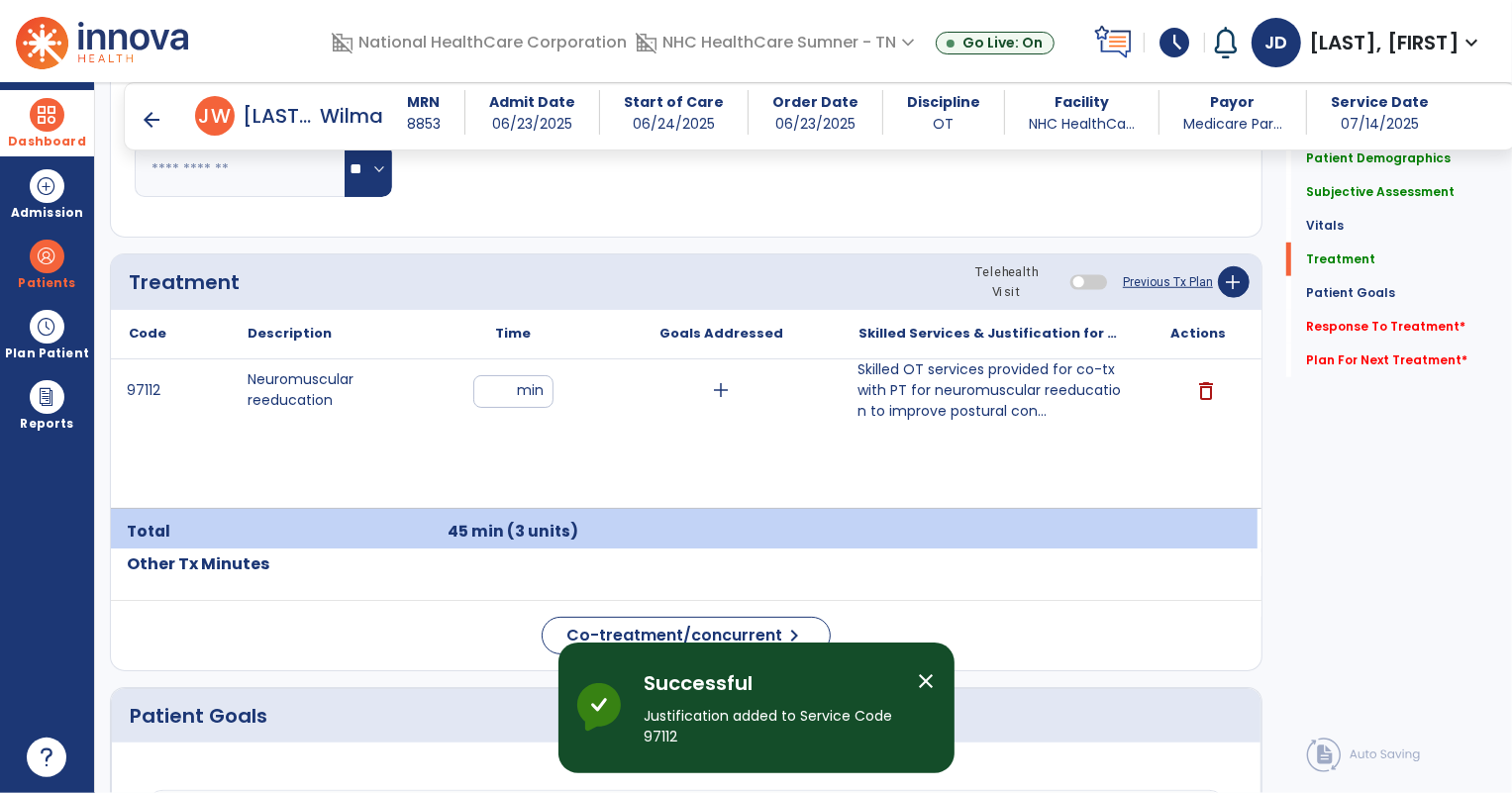 scroll, scrollTop: 1321, scrollLeft: 0, axis: vertical 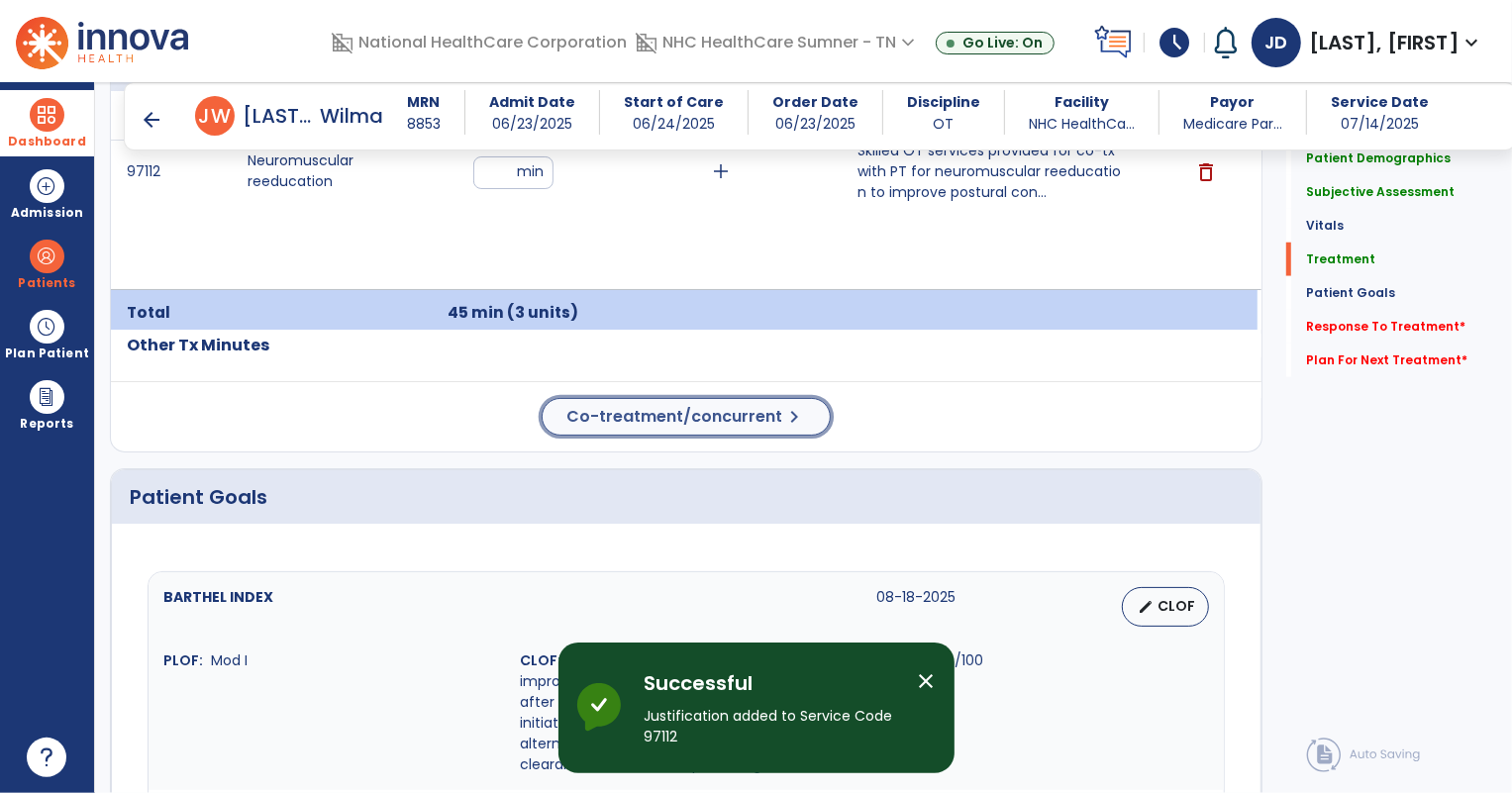 click on "Co-treatment/concurrent" 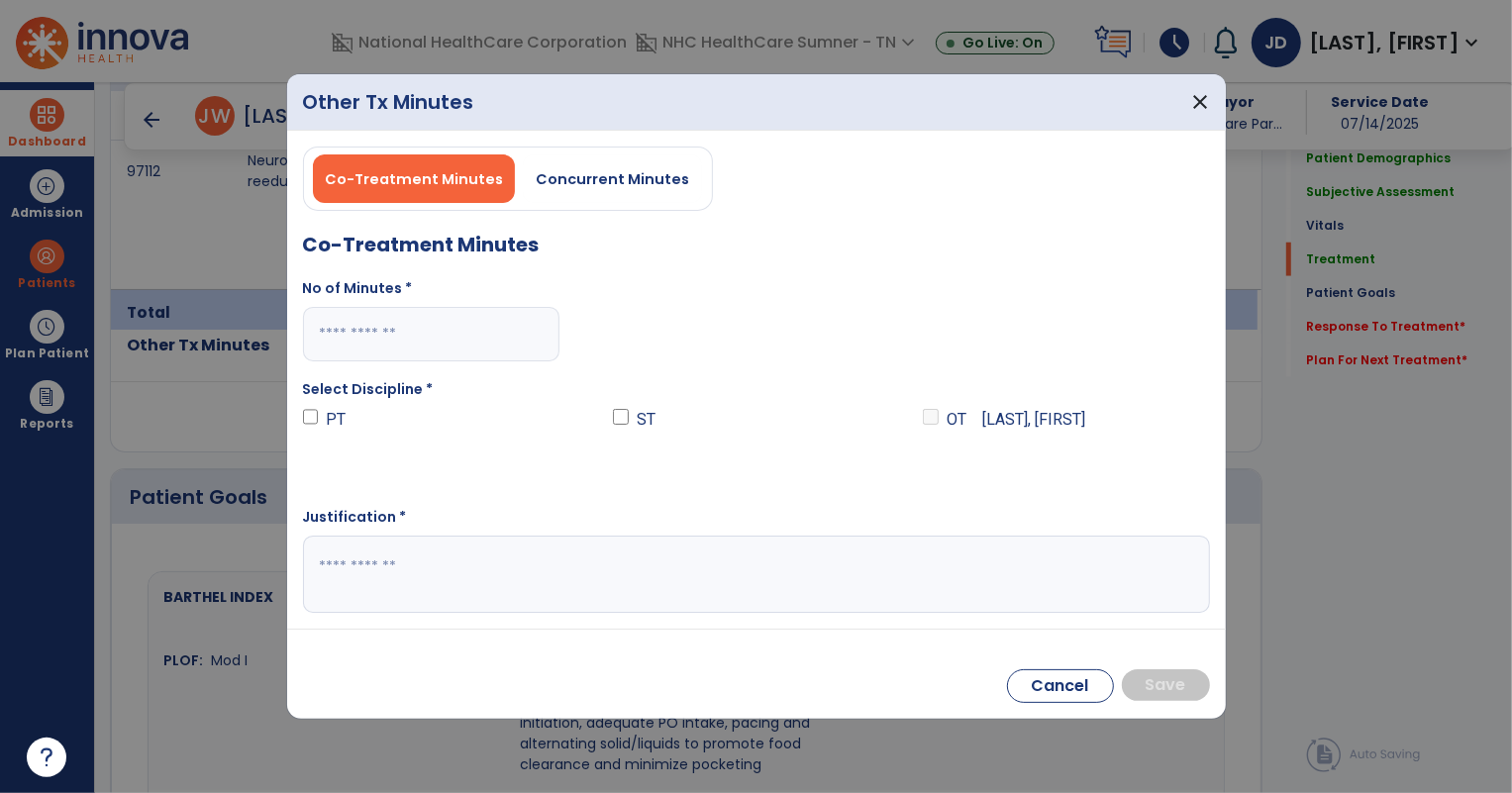 click at bounding box center [432, 334] 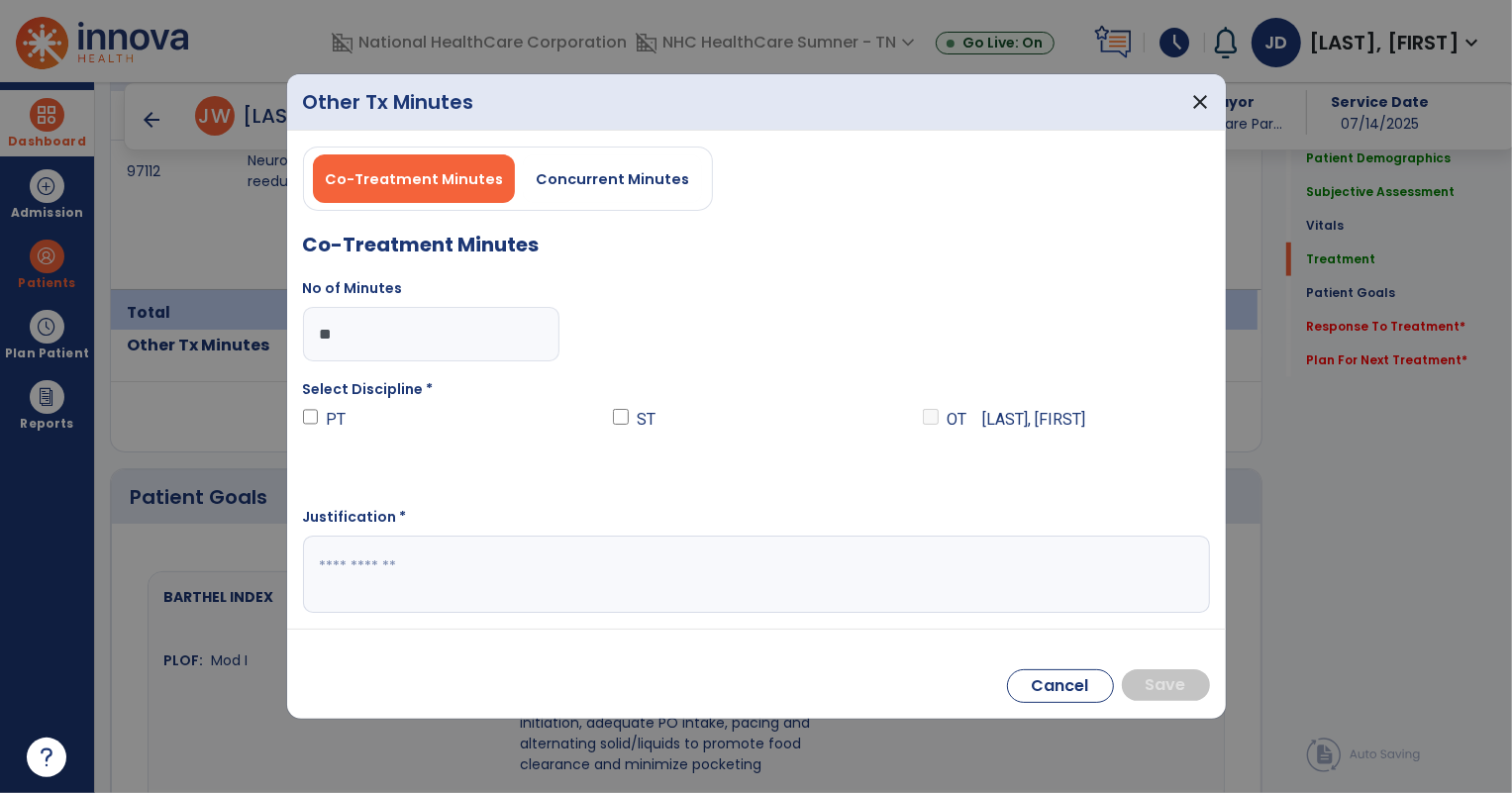 type on "**" 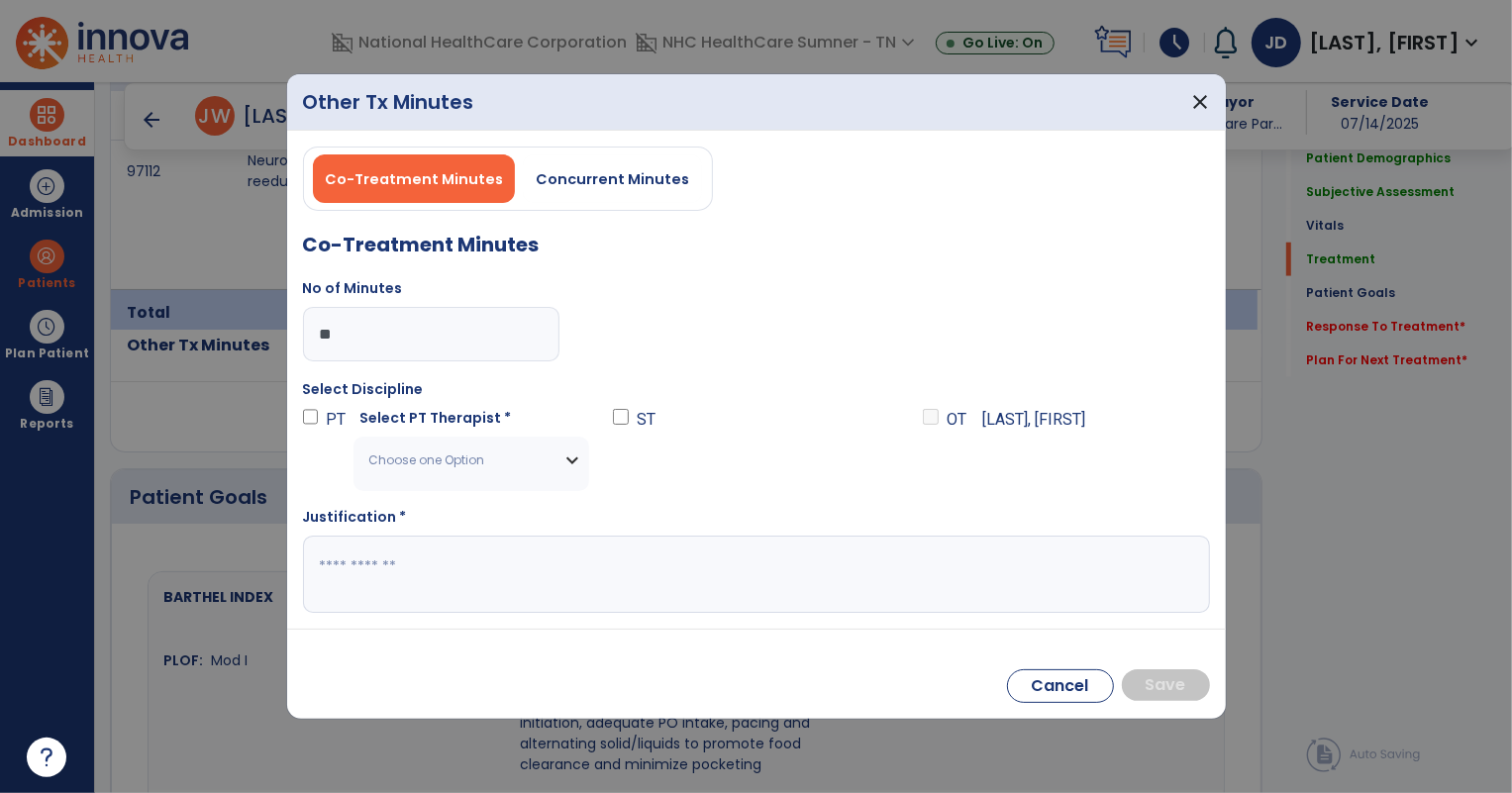 click on "Choose one Option" at bounding box center (458, 460) 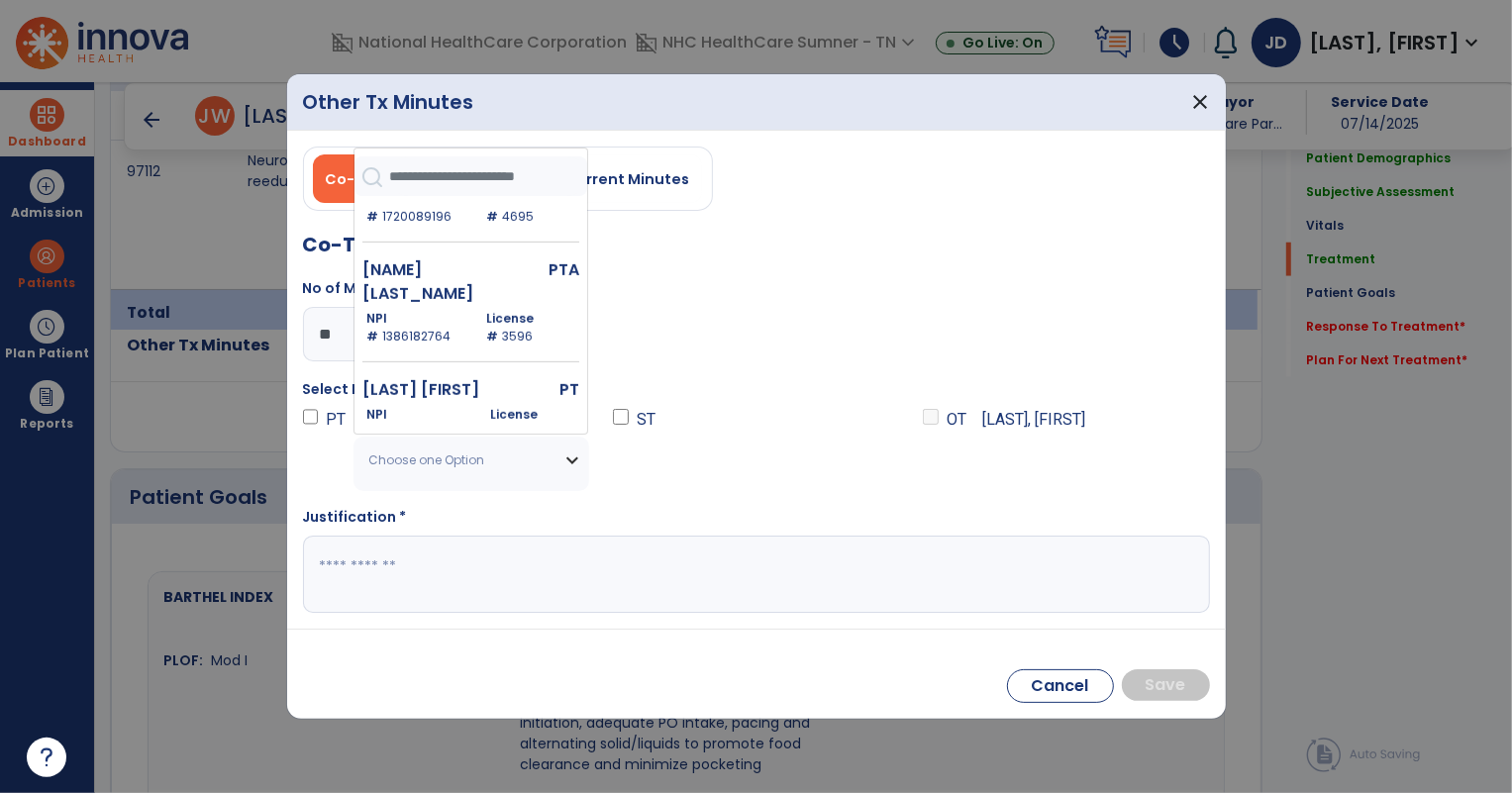 scroll, scrollTop: 720, scrollLeft: 0, axis: vertical 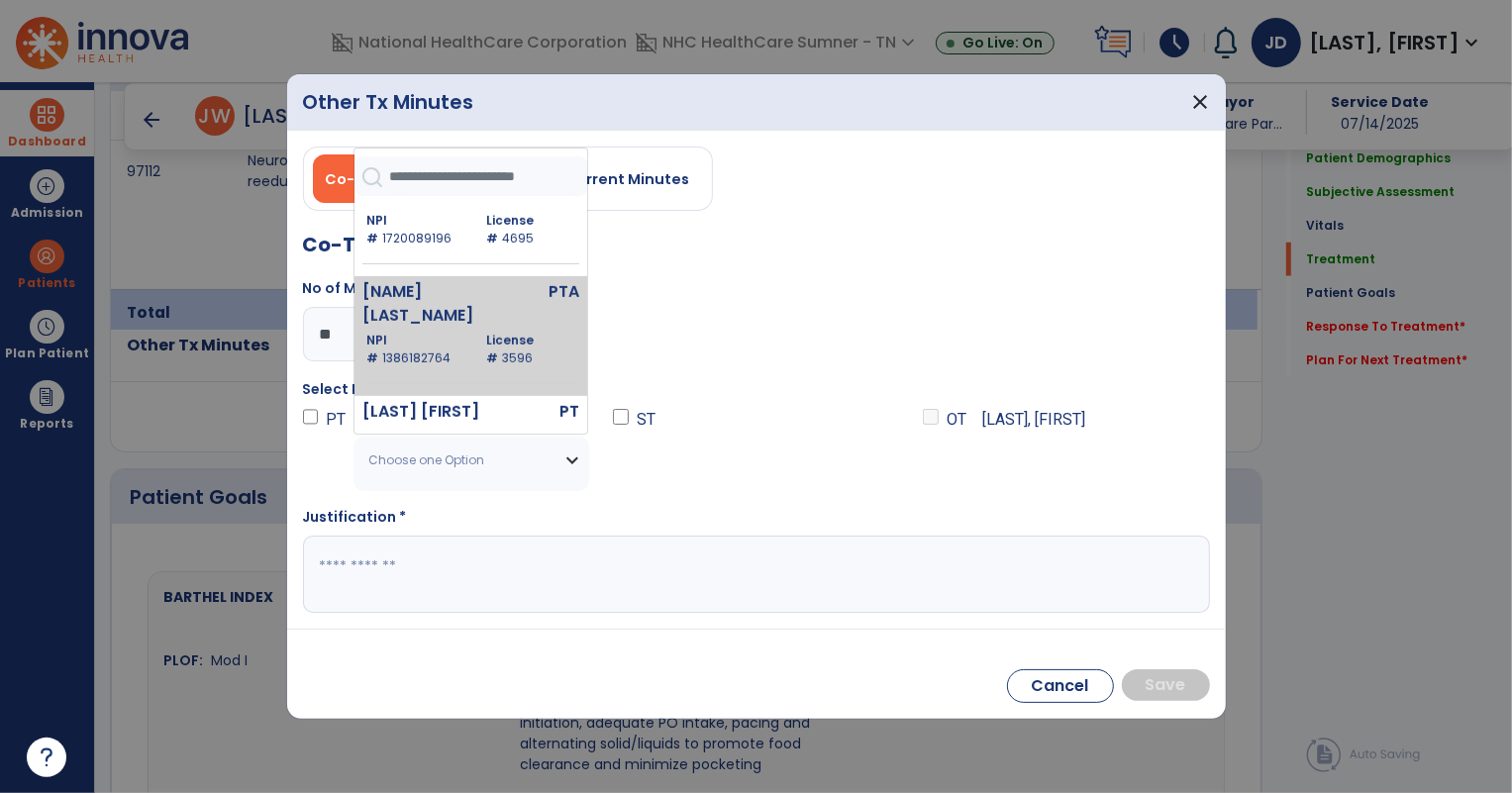 click on "NPI # [NUMBER]" at bounding box center [414, 349] 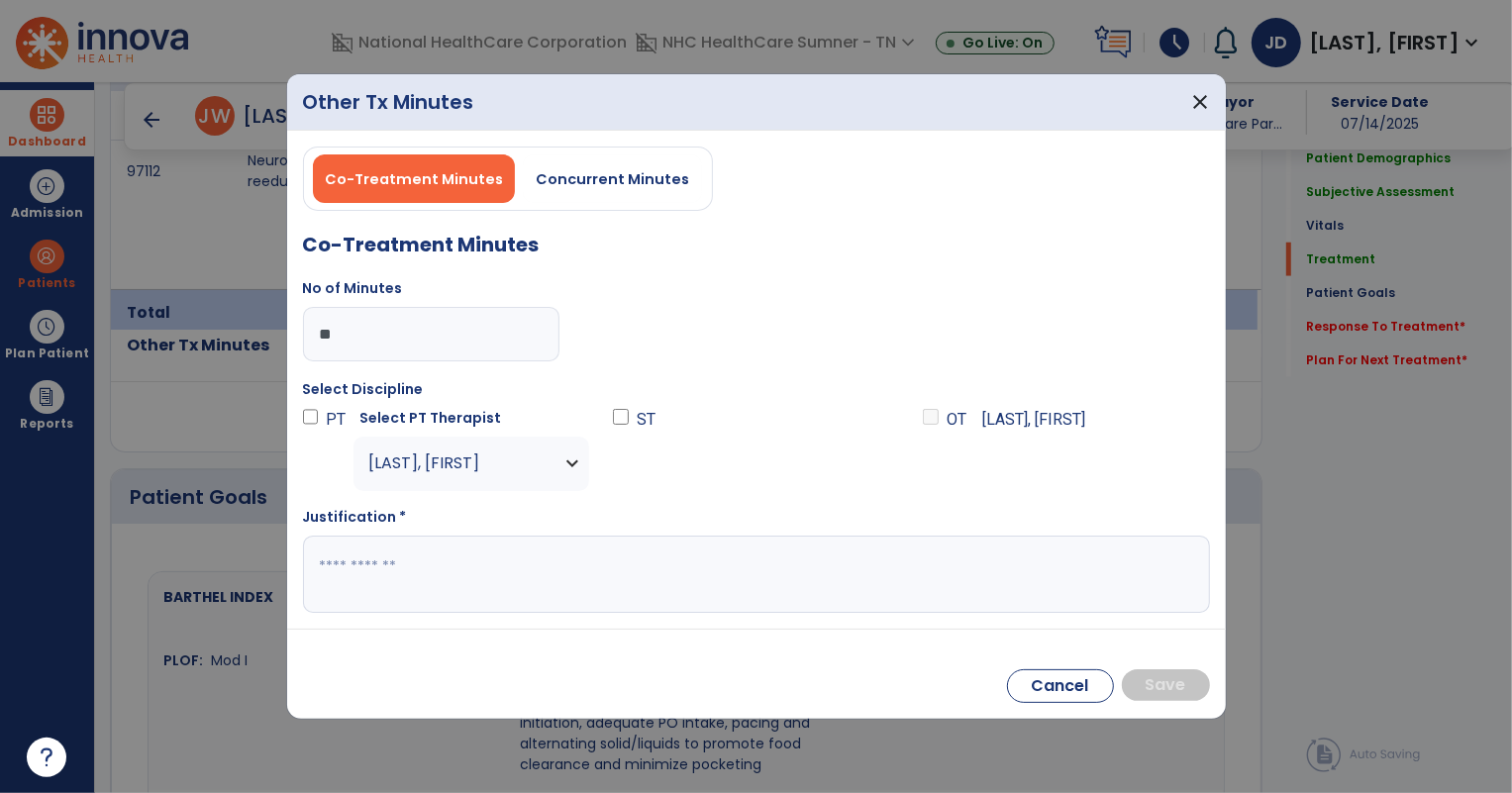 click at bounding box center (756, 574) 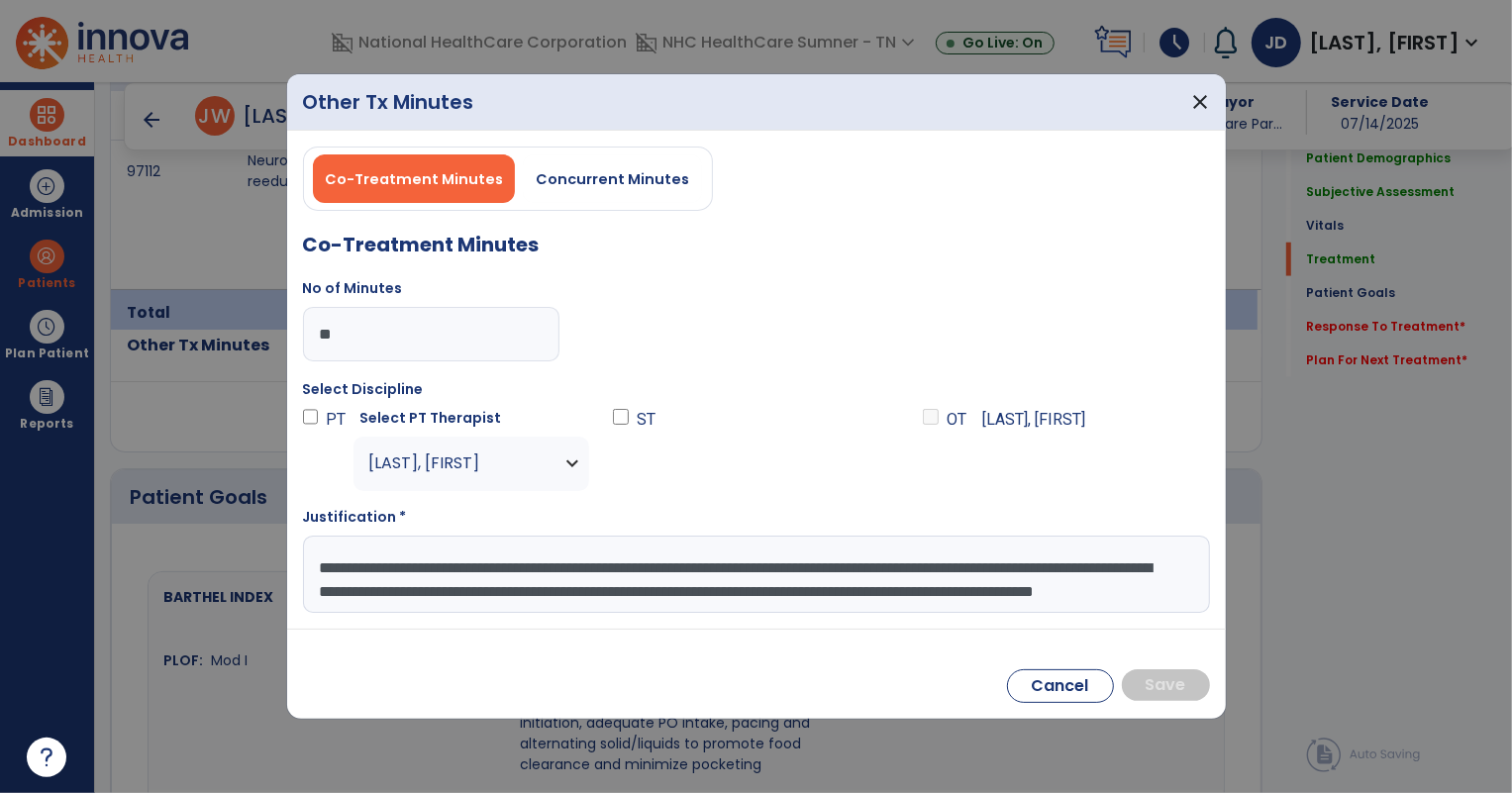 scroll, scrollTop: 15, scrollLeft: 0, axis: vertical 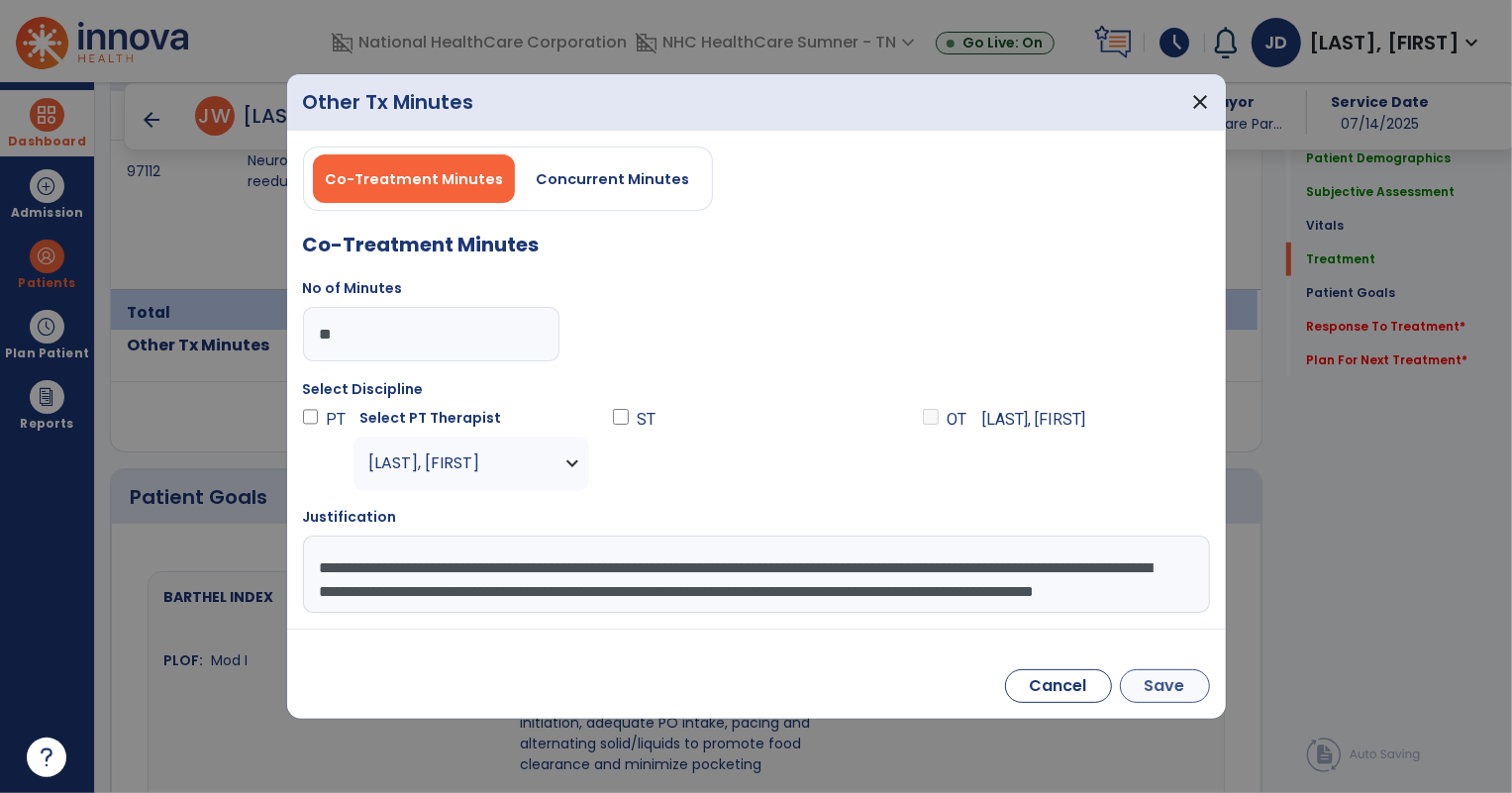 type on "**********" 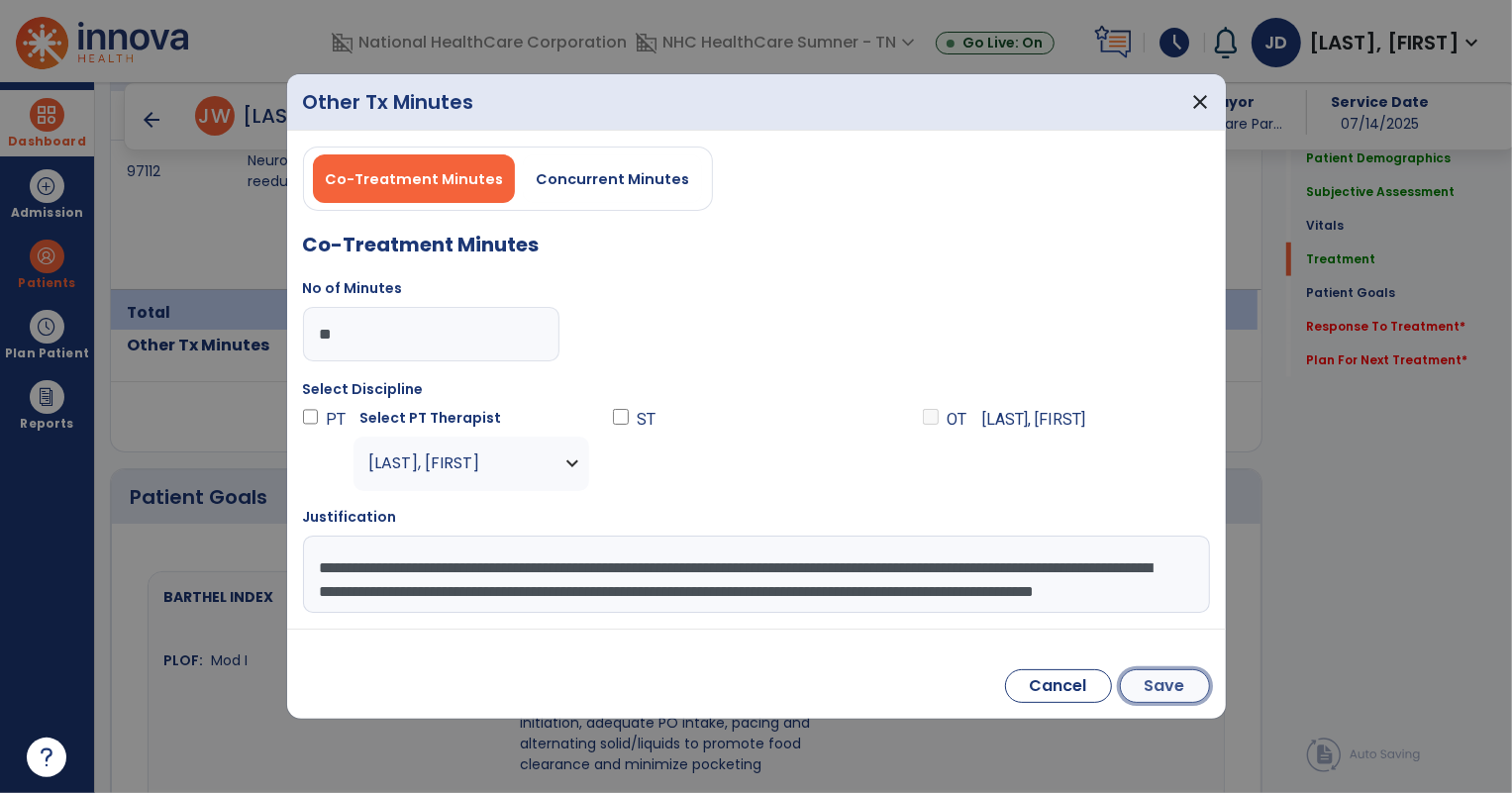 click on "Save" at bounding box center [1164, 686] 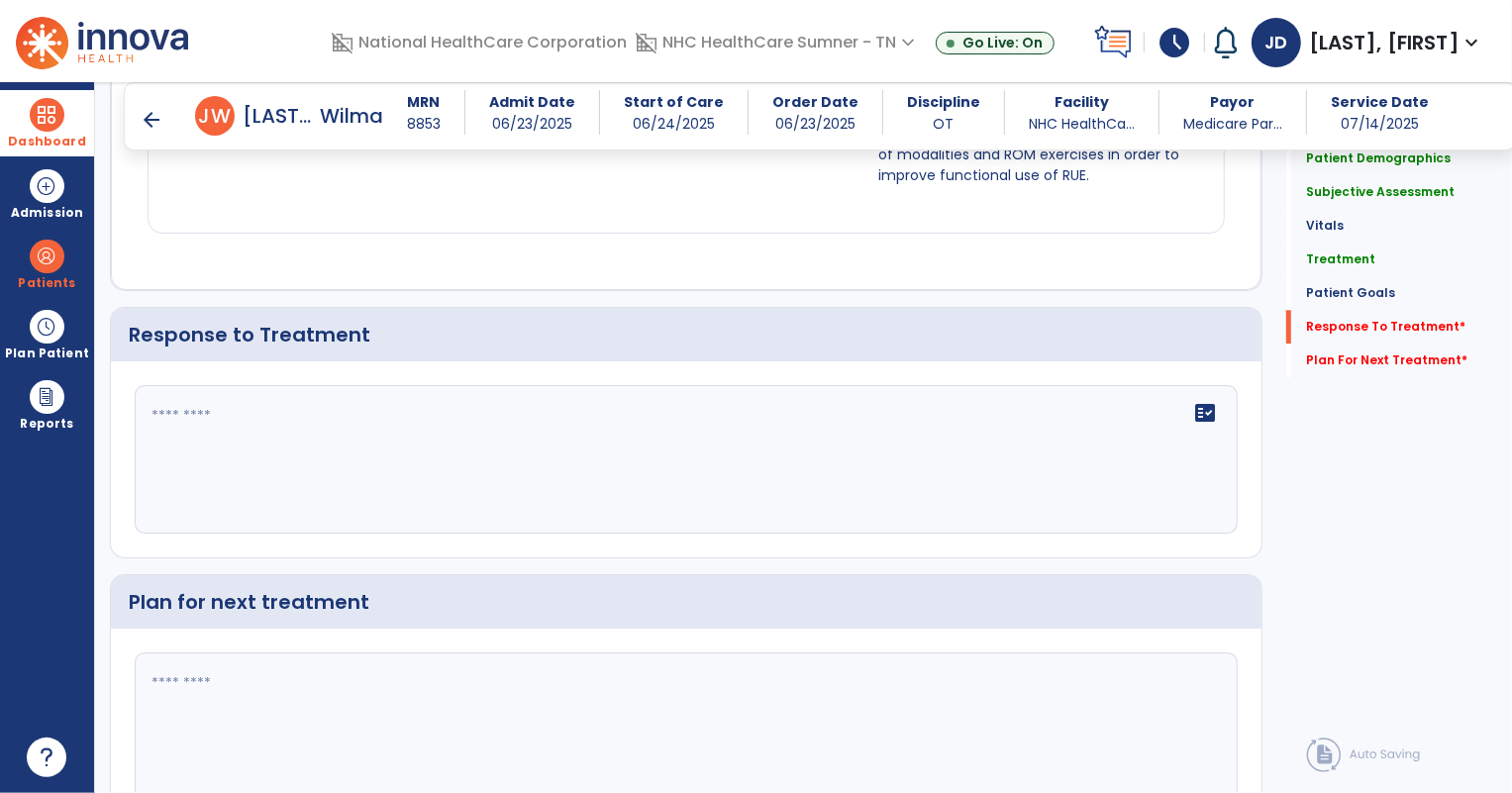 scroll, scrollTop: 3716, scrollLeft: 0, axis: vertical 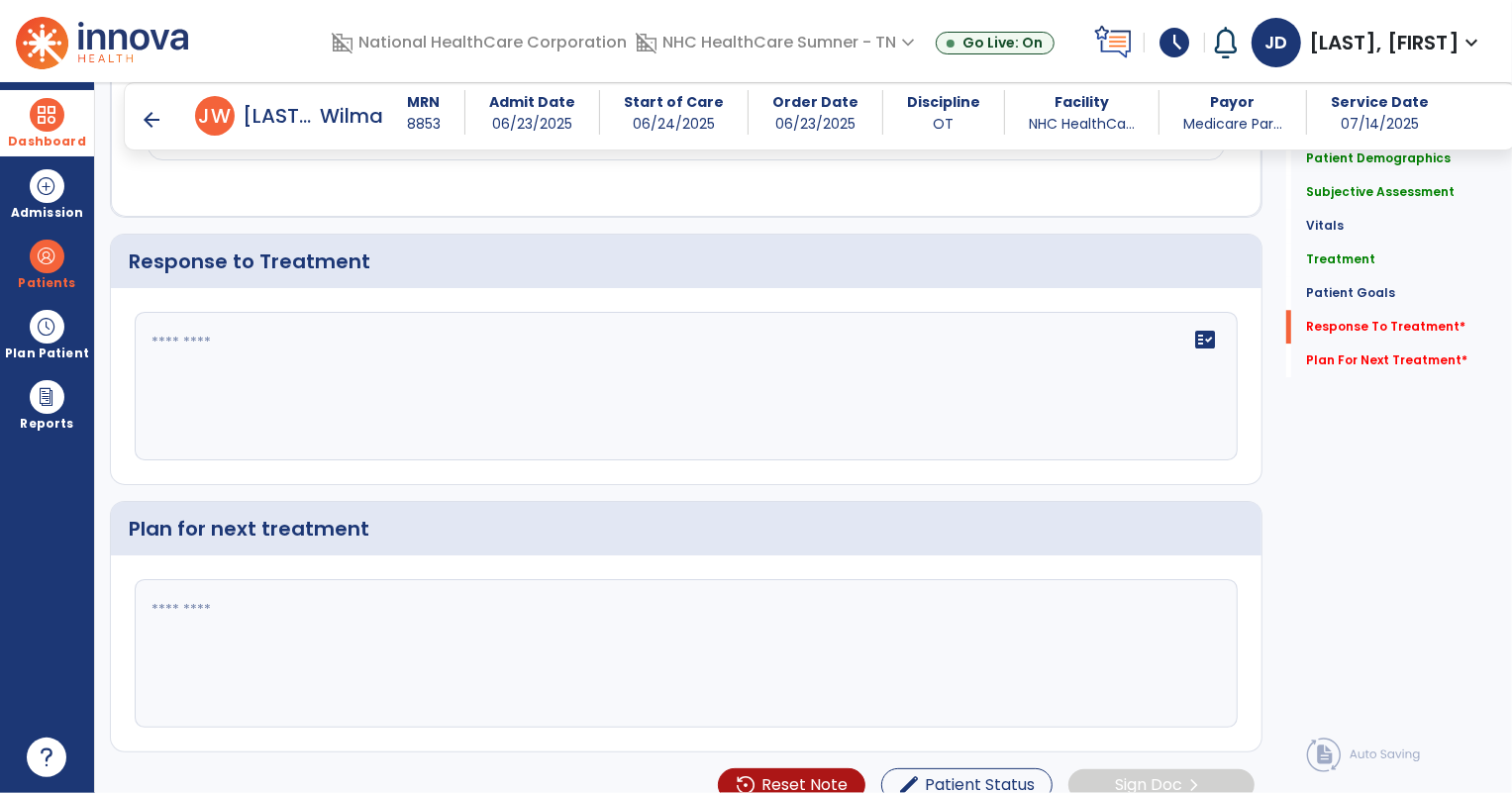 click on "fact_check" 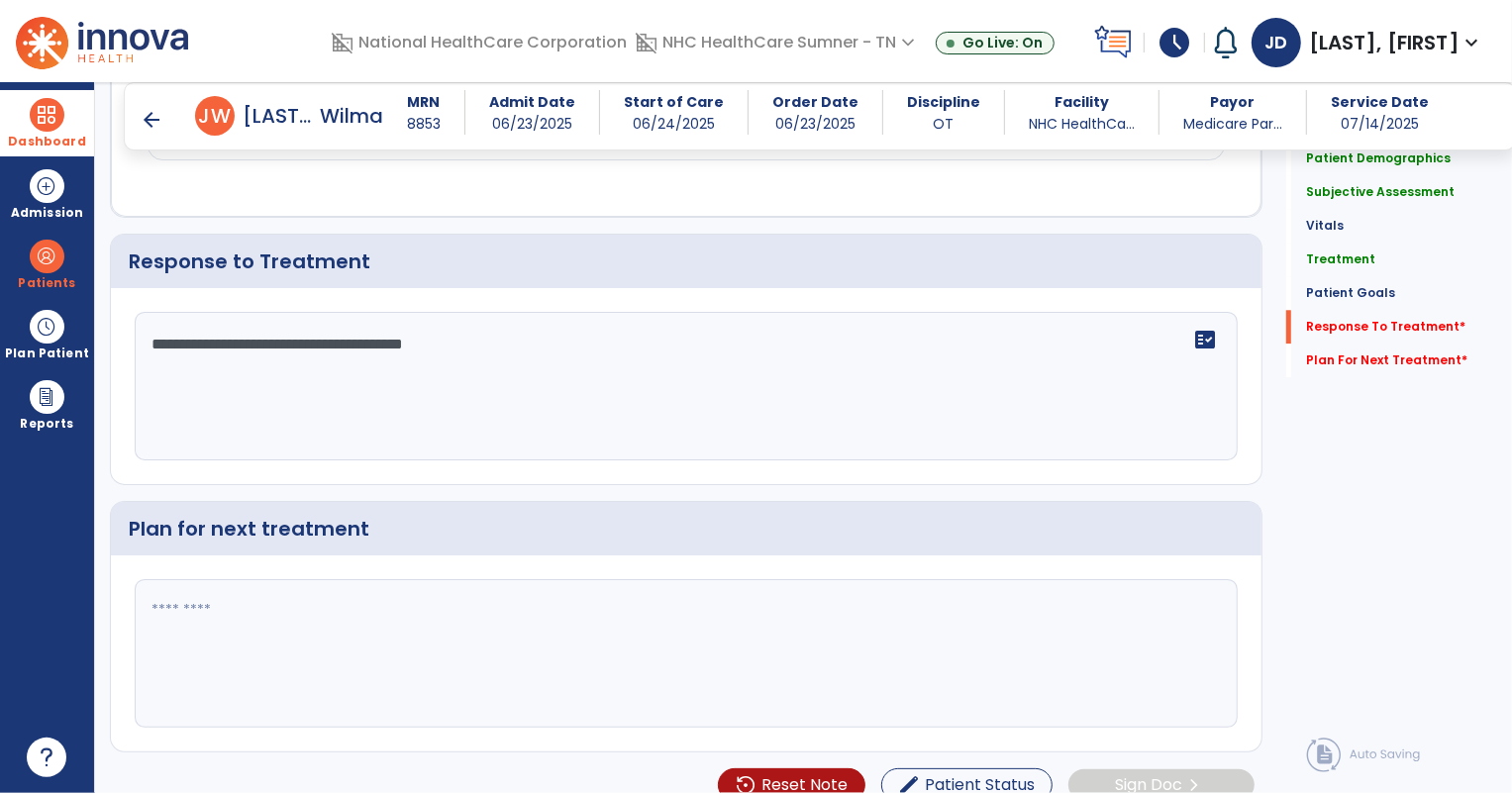 type on "**********" 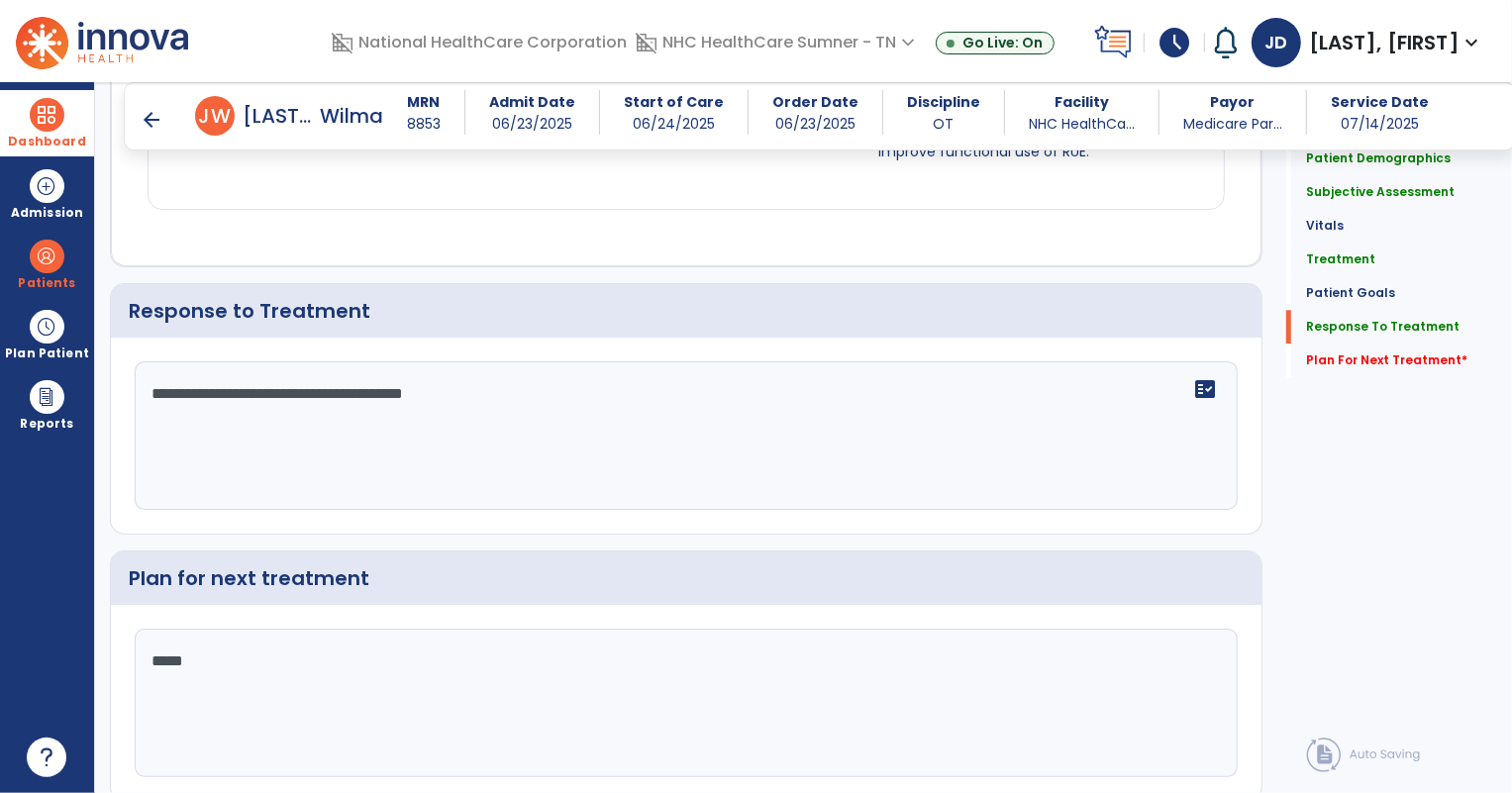 scroll, scrollTop: 3716, scrollLeft: 0, axis: vertical 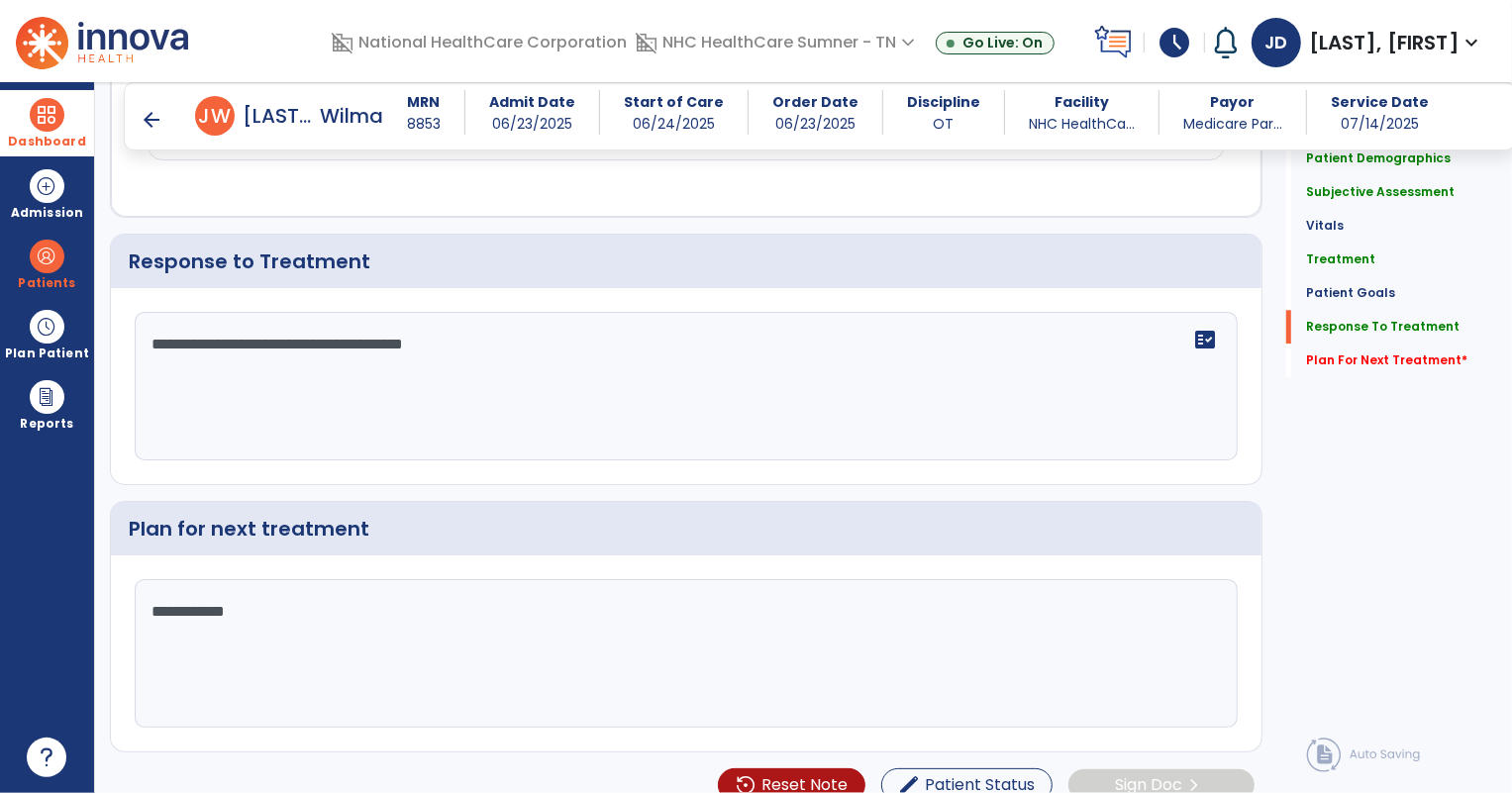 type on "**********" 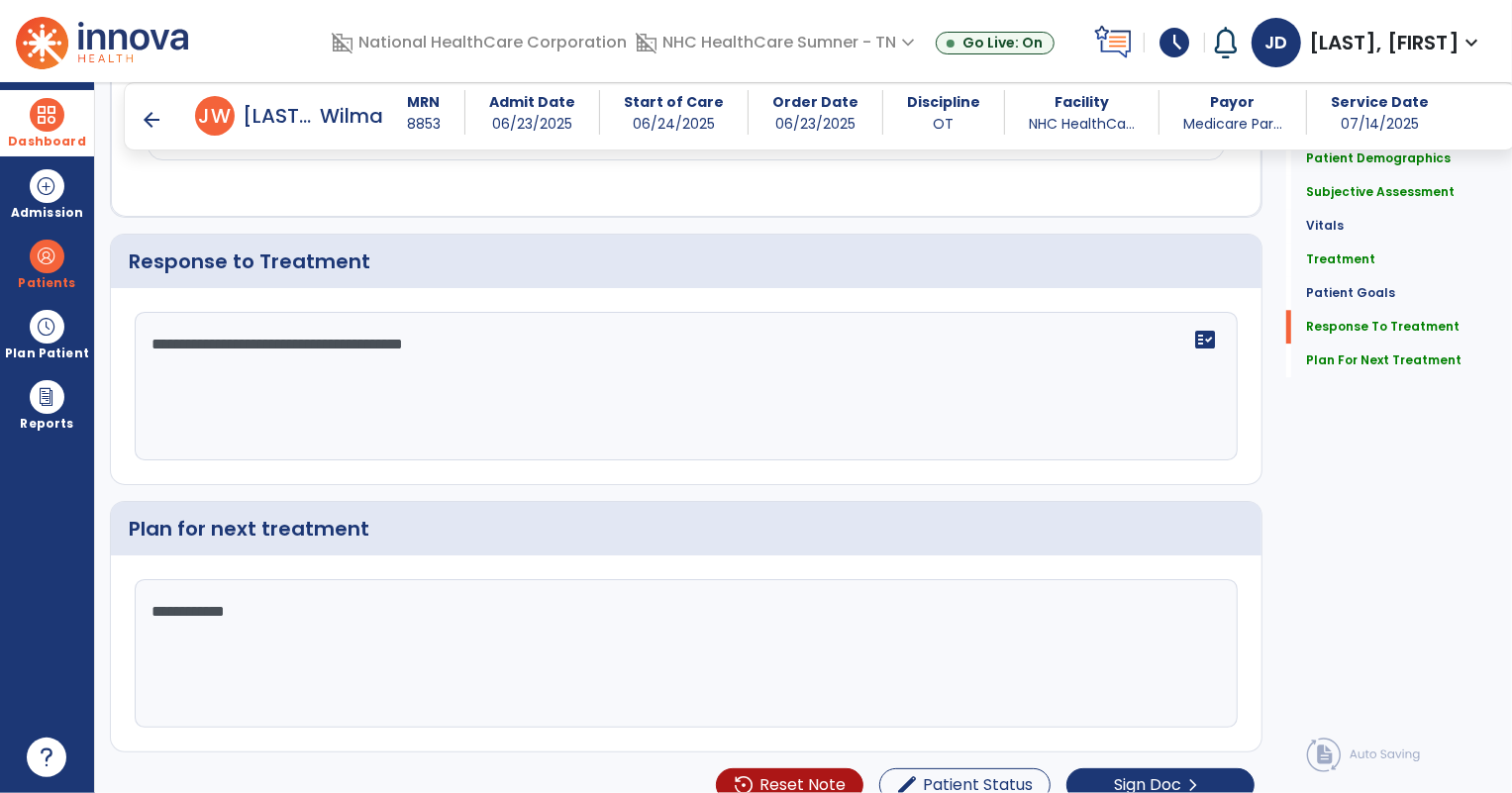 scroll, scrollTop: 3716, scrollLeft: 0, axis: vertical 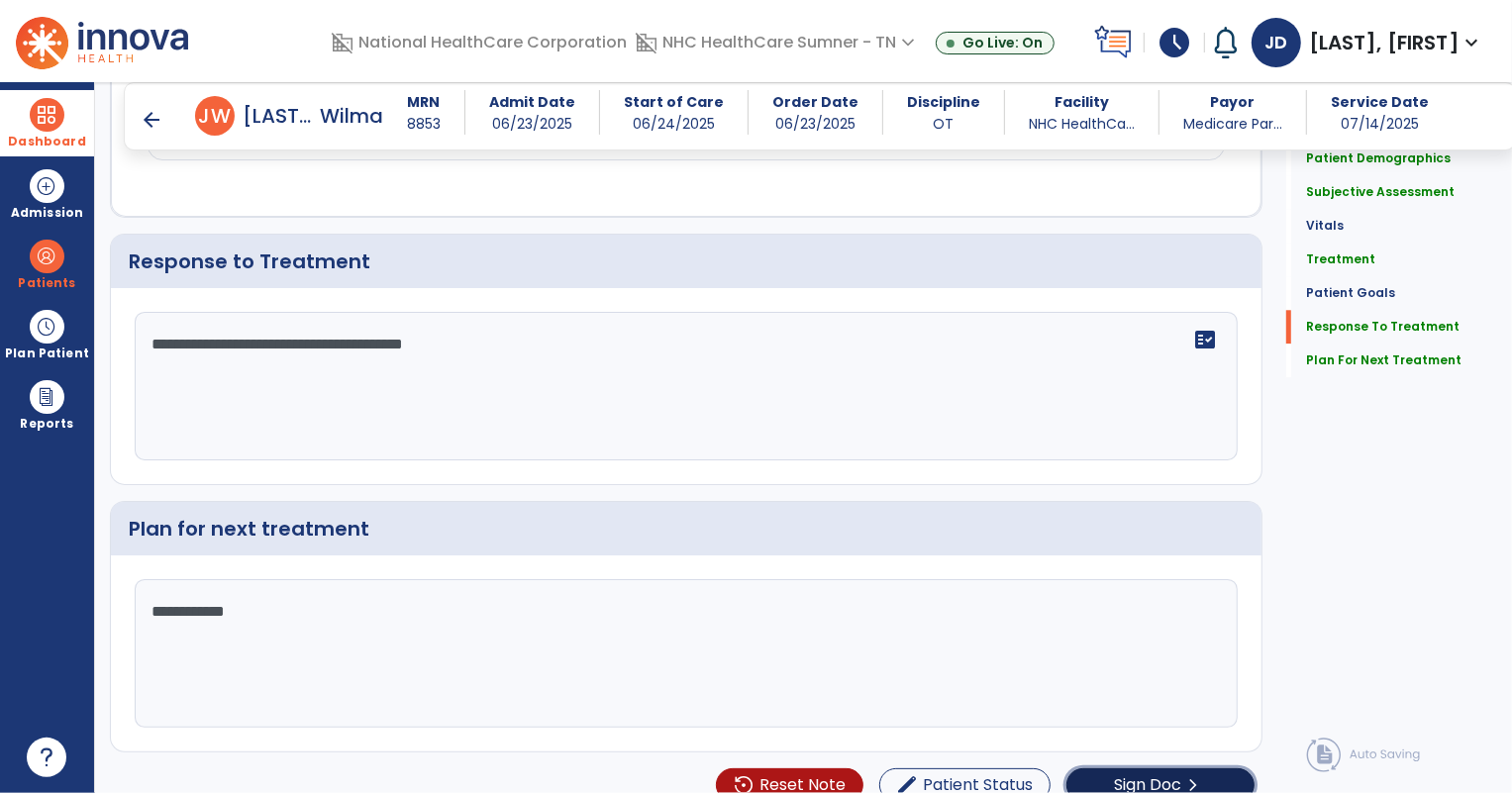 click on "Sign Doc" 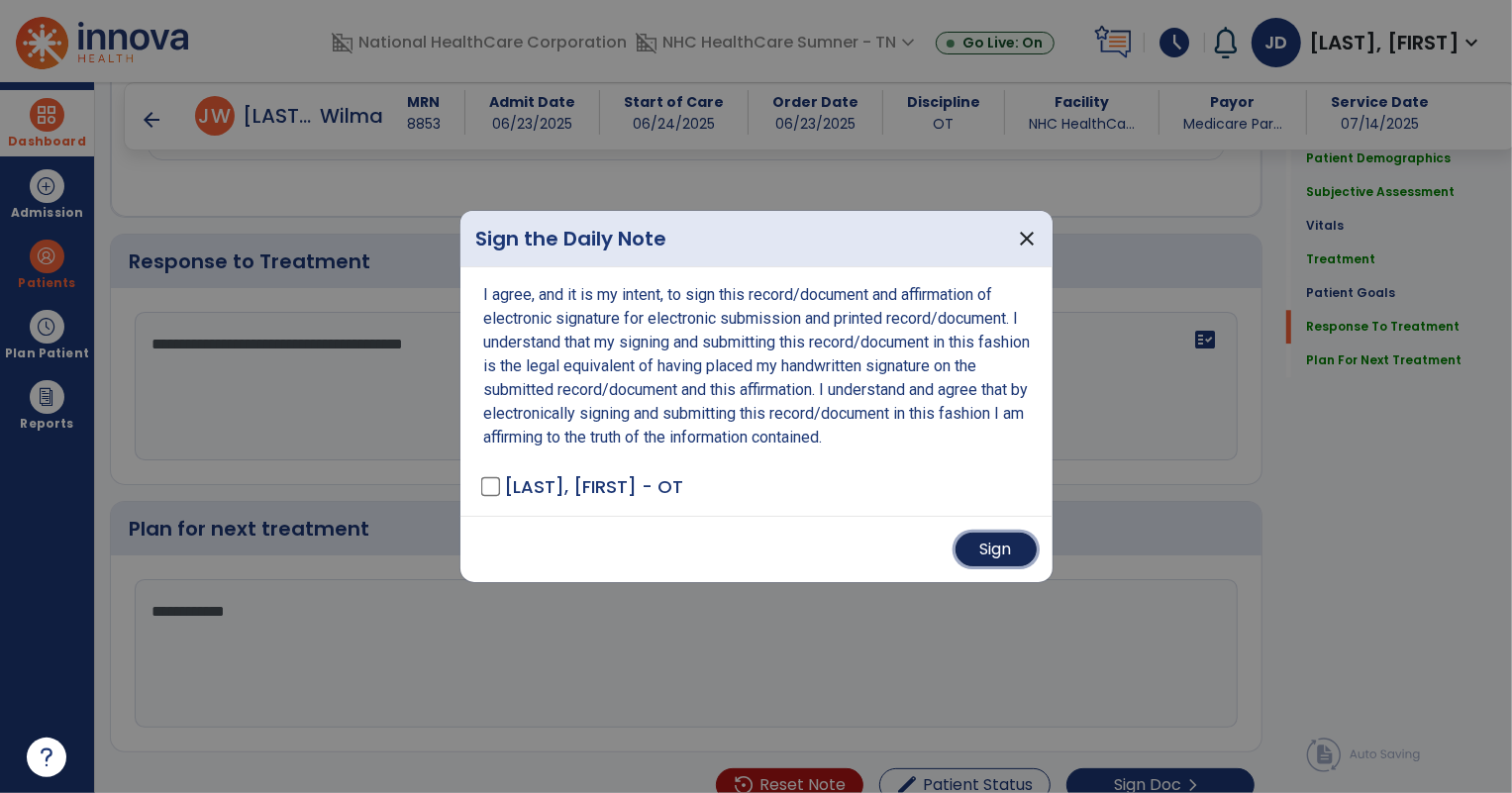 click on "Sign" at bounding box center [996, 549] 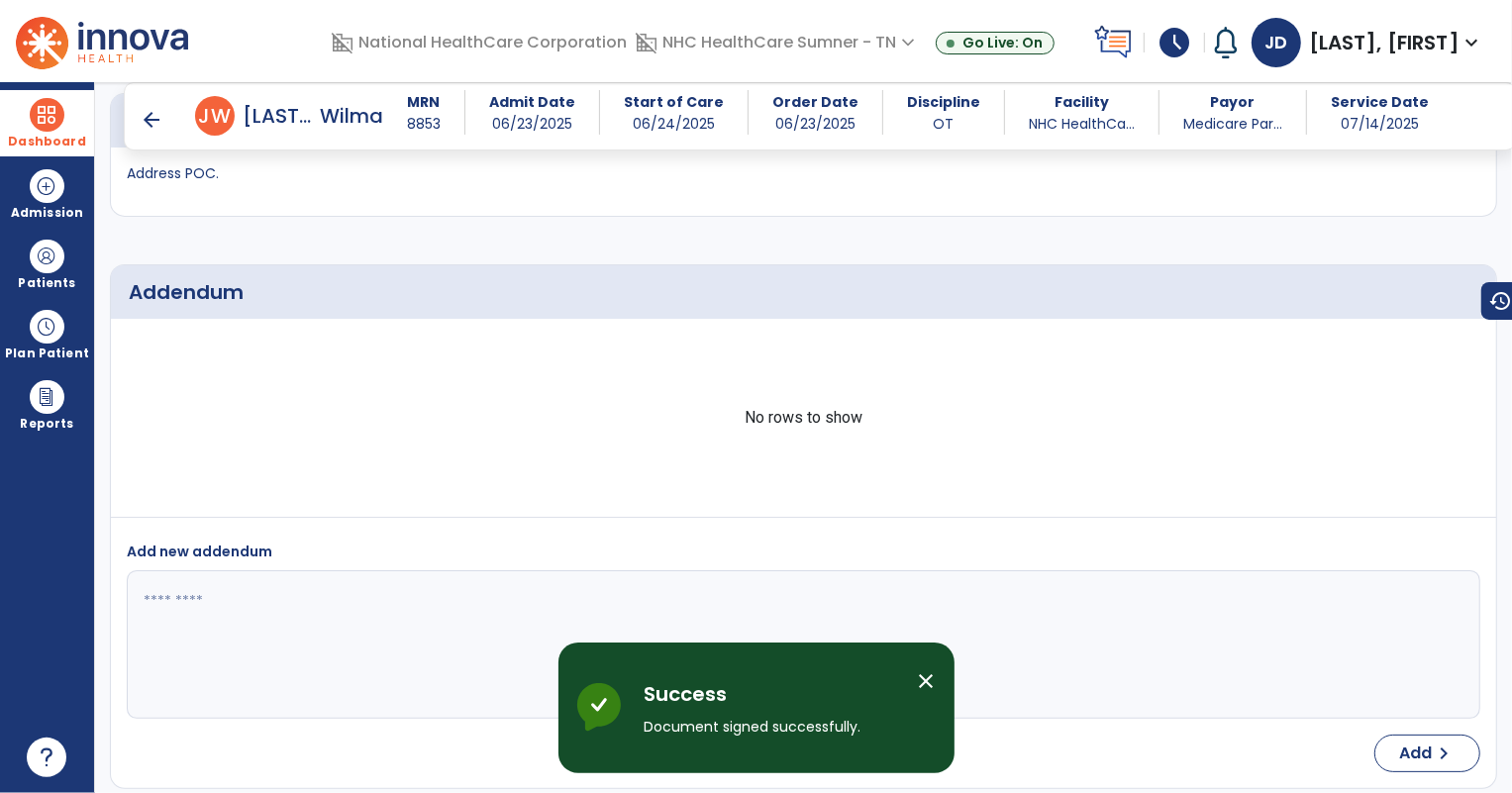 scroll, scrollTop: 5179, scrollLeft: 0, axis: vertical 